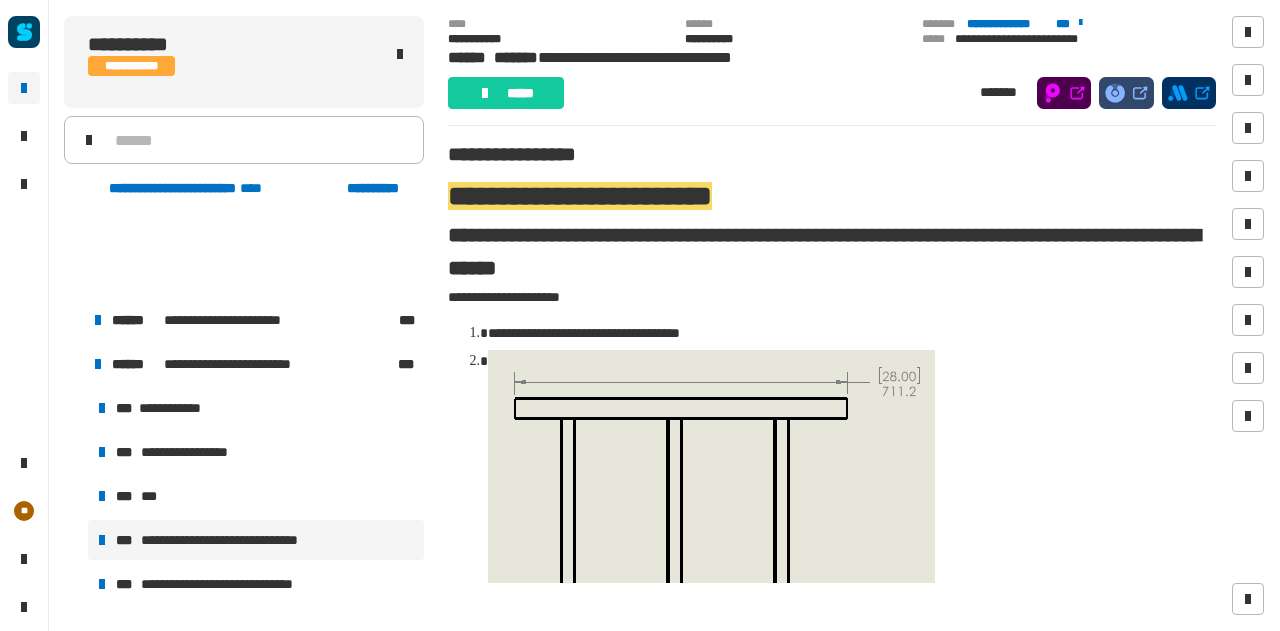 scroll, scrollTop: 0, scrollLeft: 0, axis: both 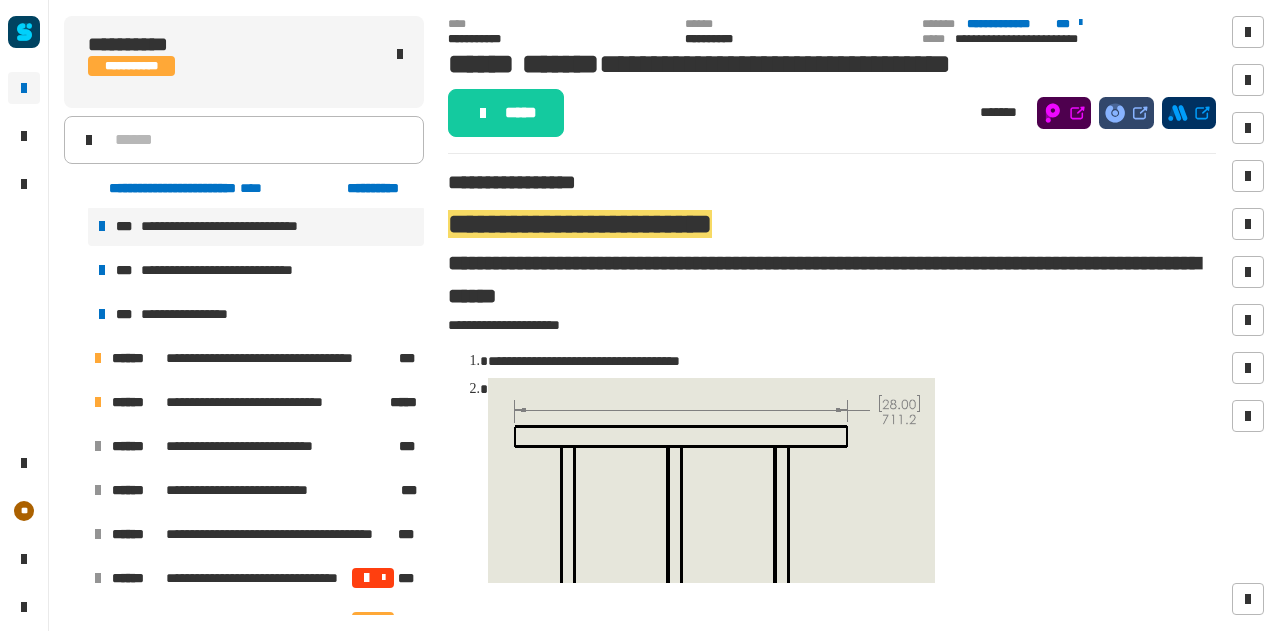 click at bounding box center (74, 358) 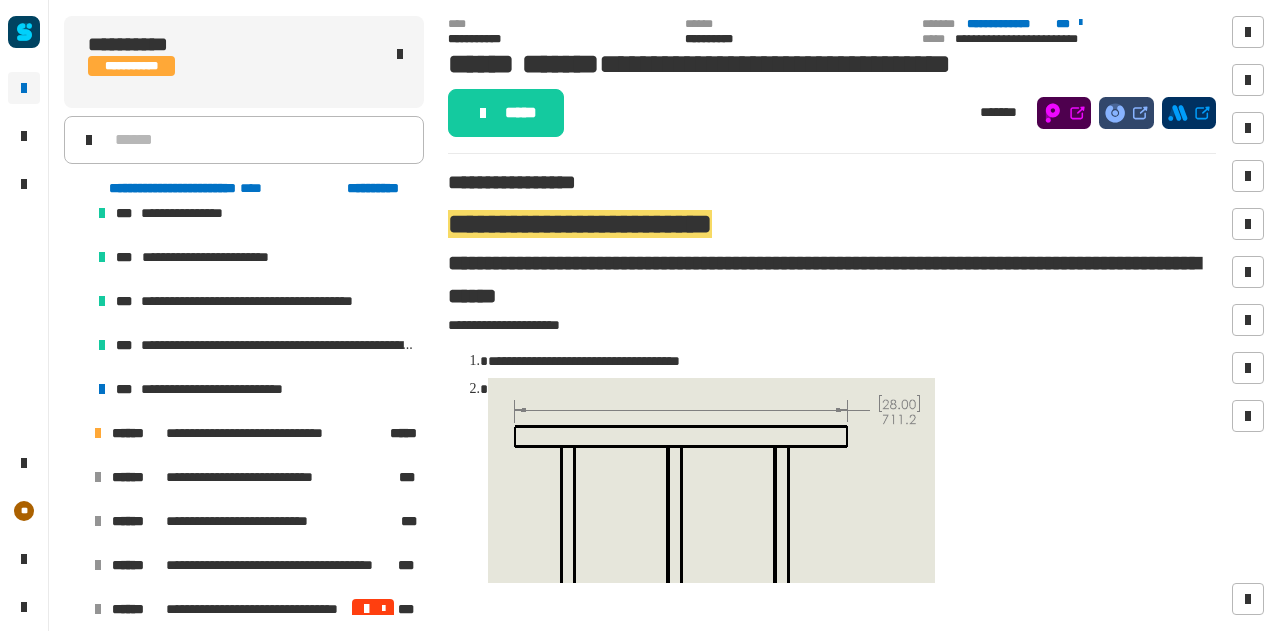 scroll, scrollTop: 600, scrollLeft: 0, axis: vertical 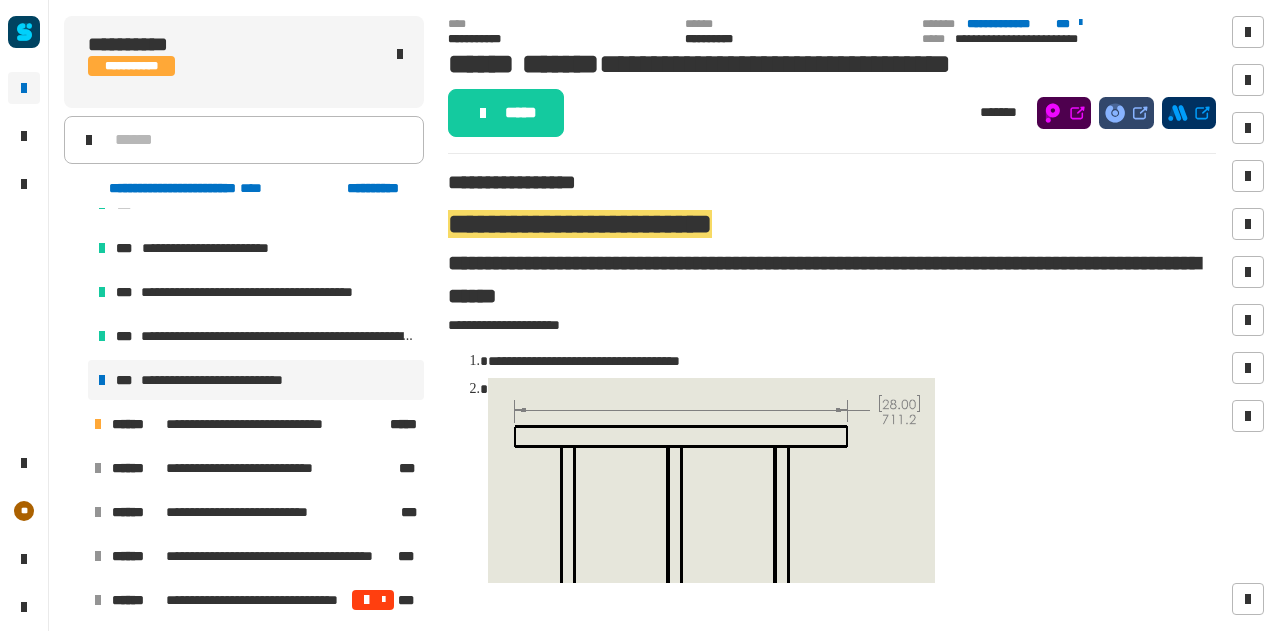 click on "**********" at bounding box center (229, 380) 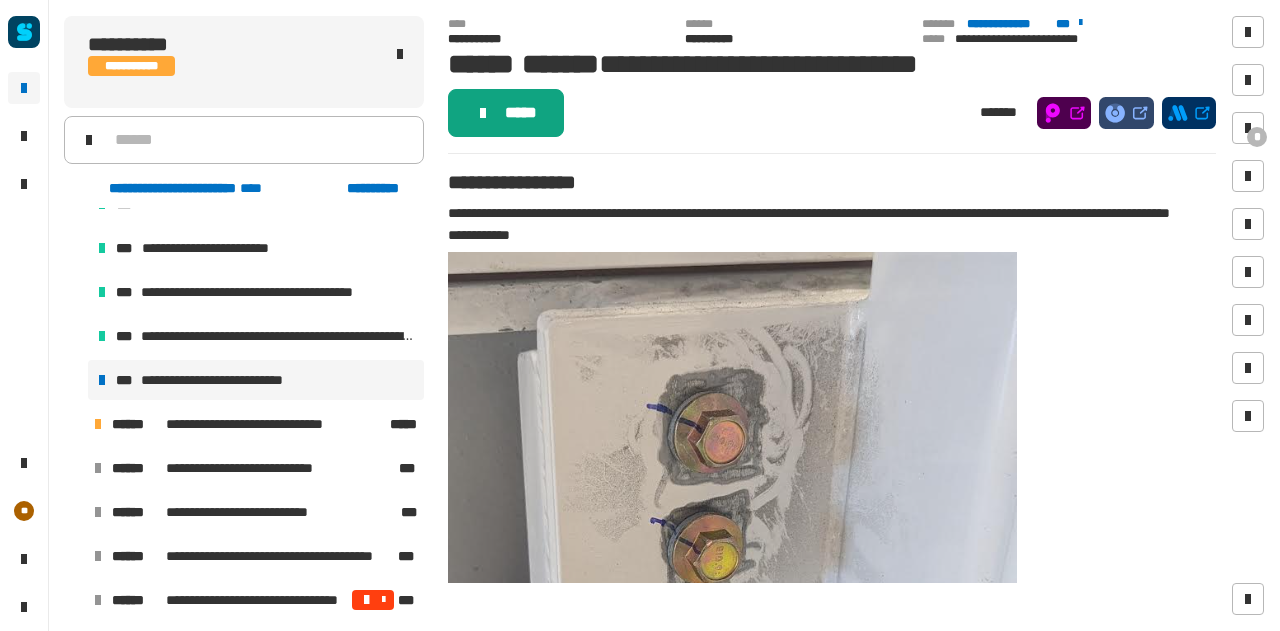 click on "*****" 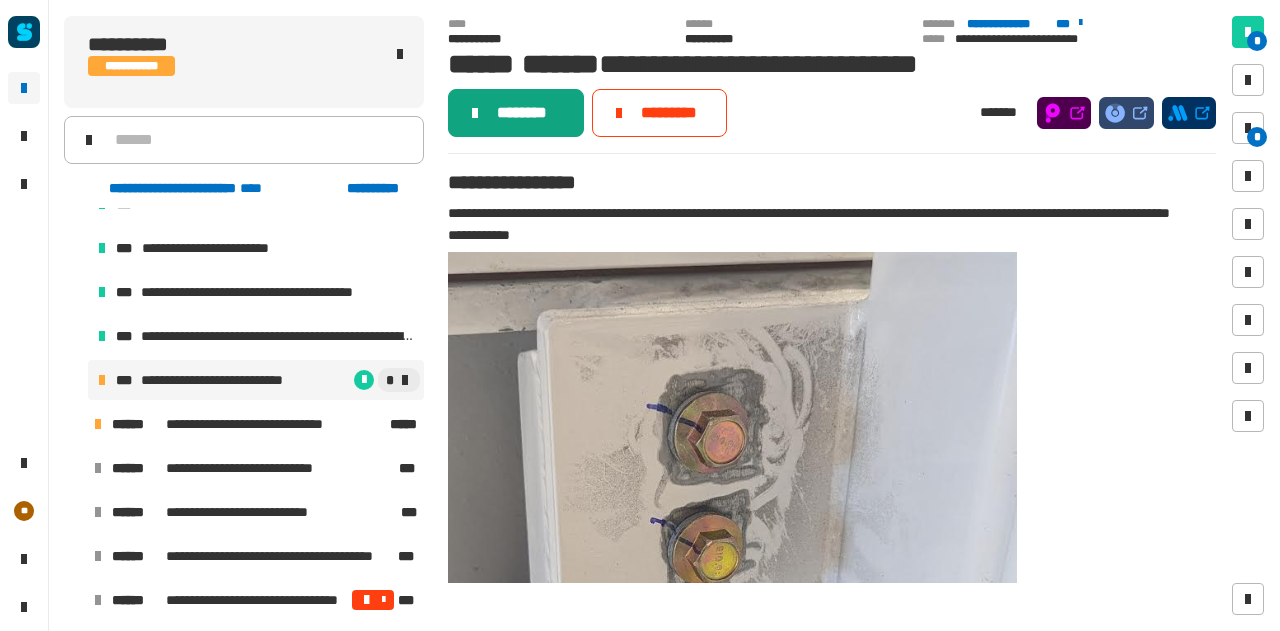 click on "********" 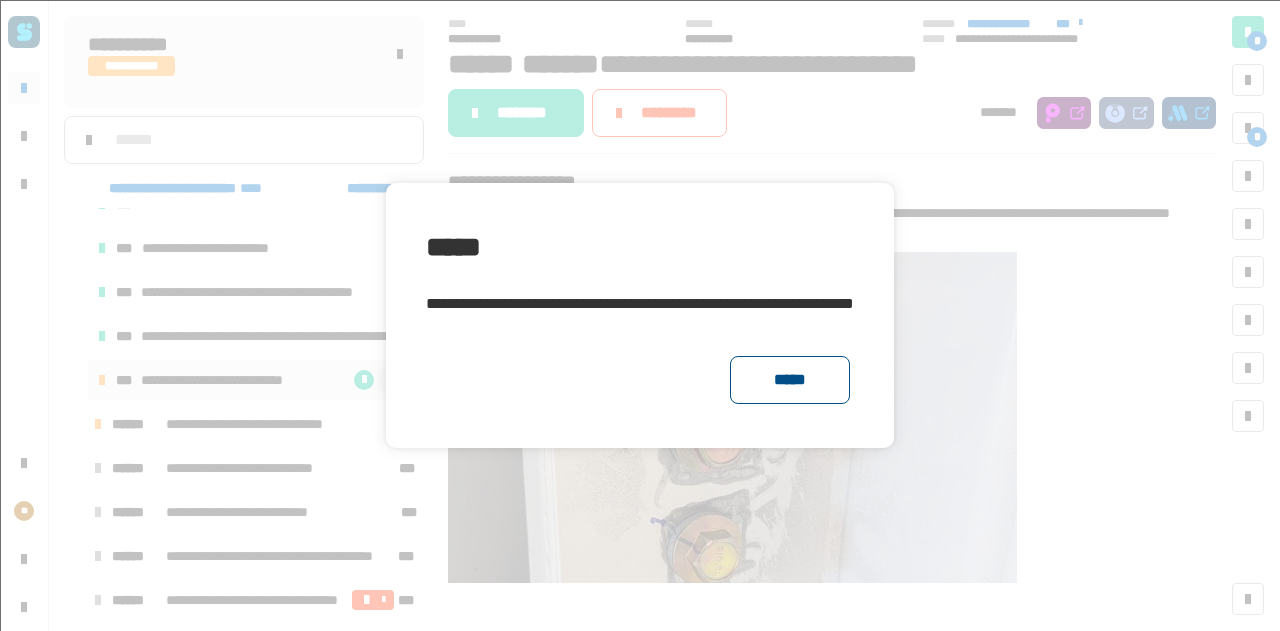 click on "*****" 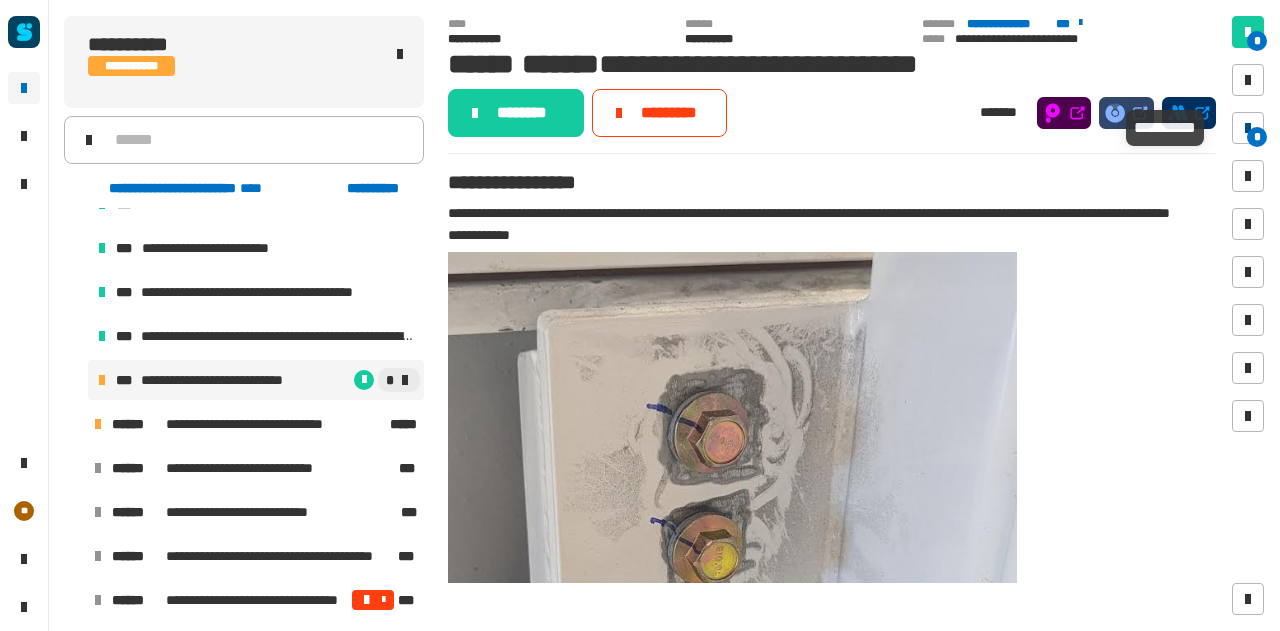 click at bounding box center [1248, 128] 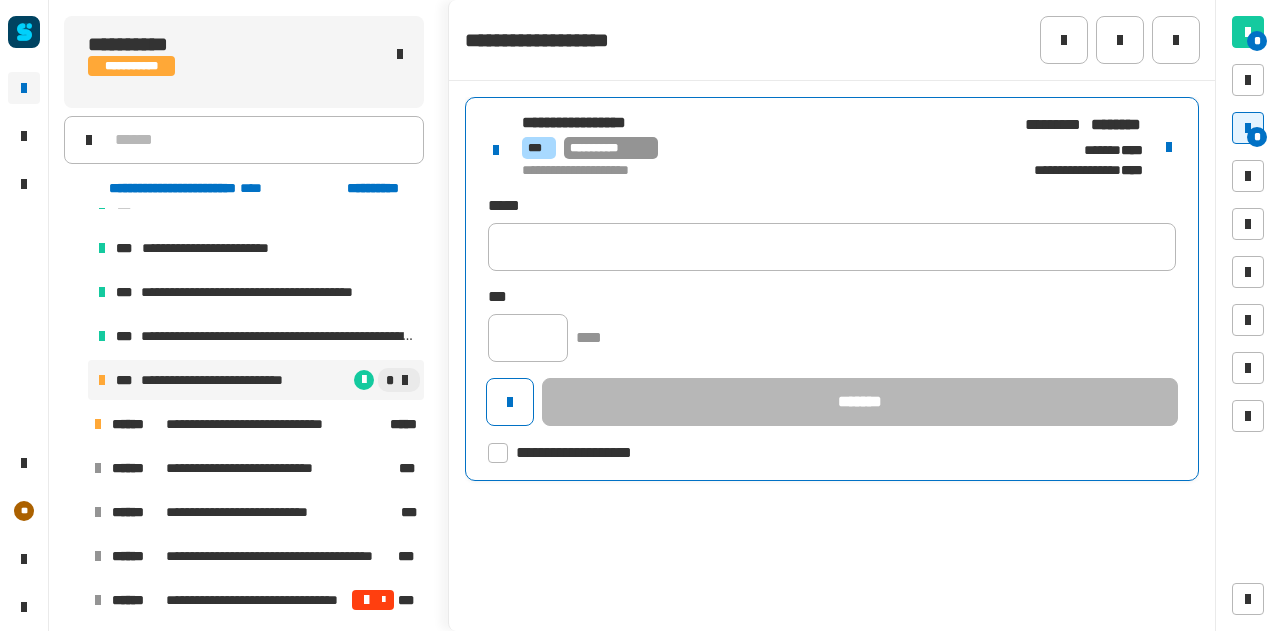 click on "**********" at bounding box center [832, 289] 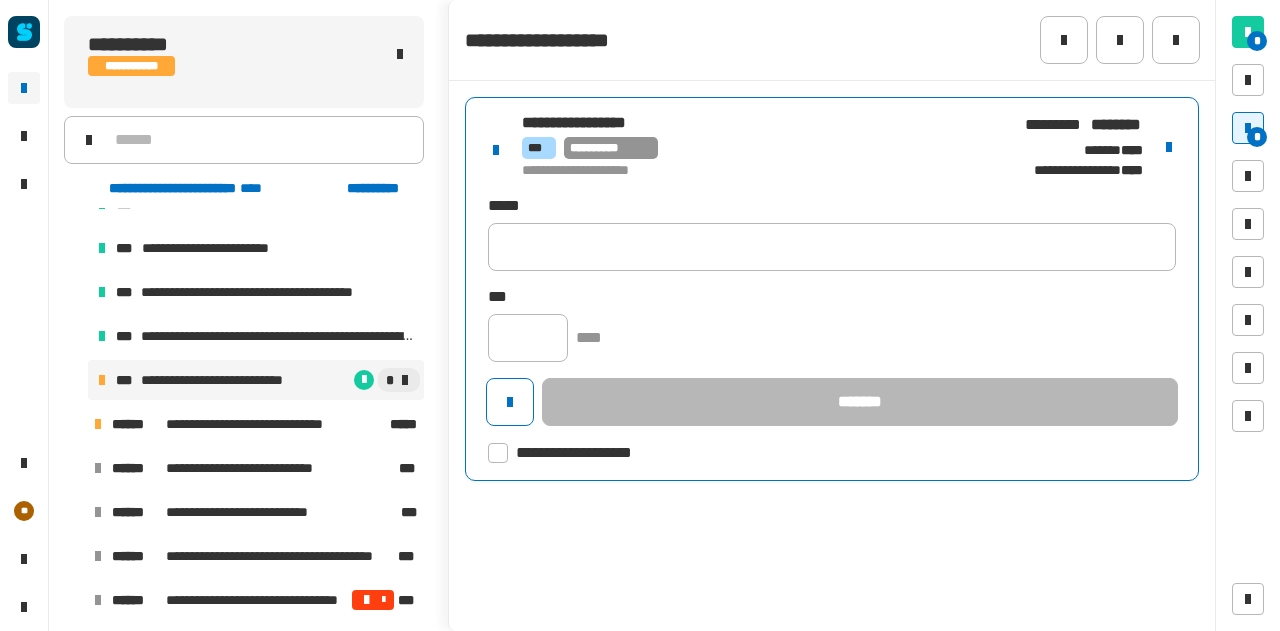click at bounding box center [1169, 147] 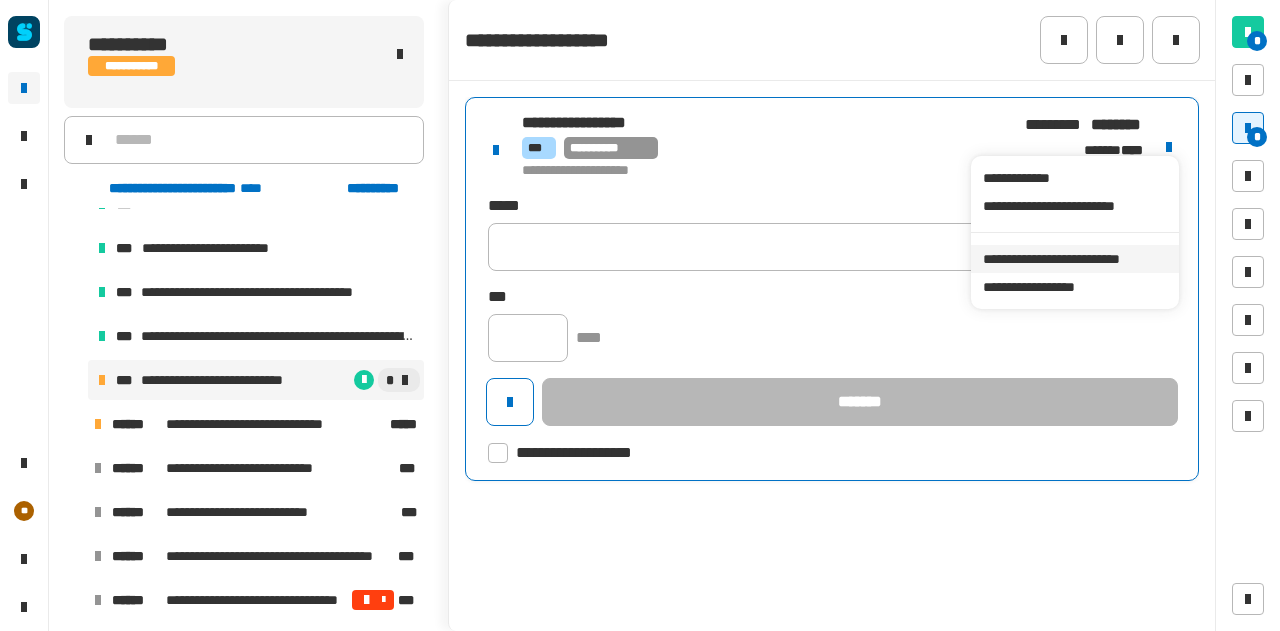 click on "**********" at bounding box center (1074, 259) 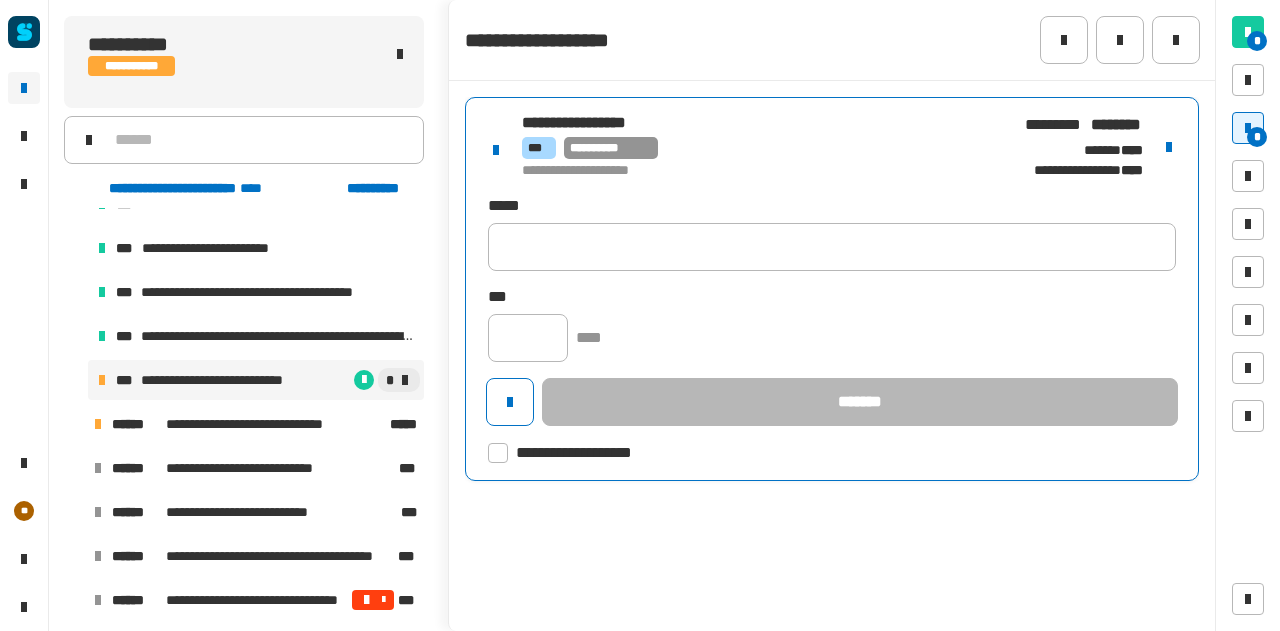 click 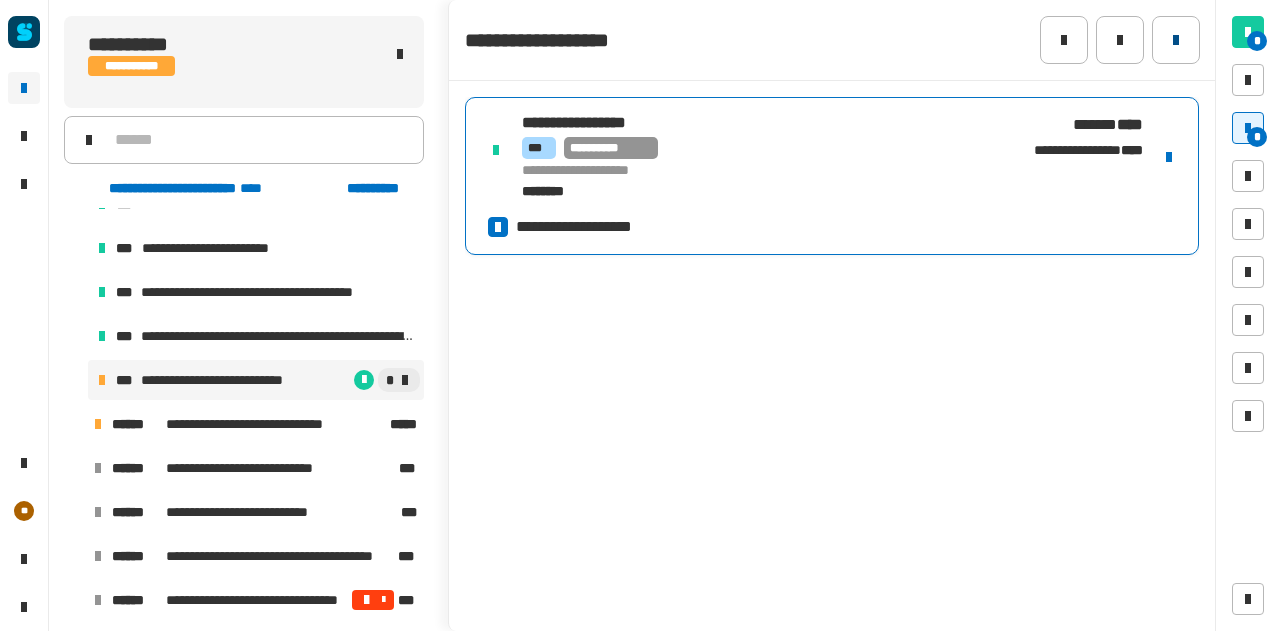 click 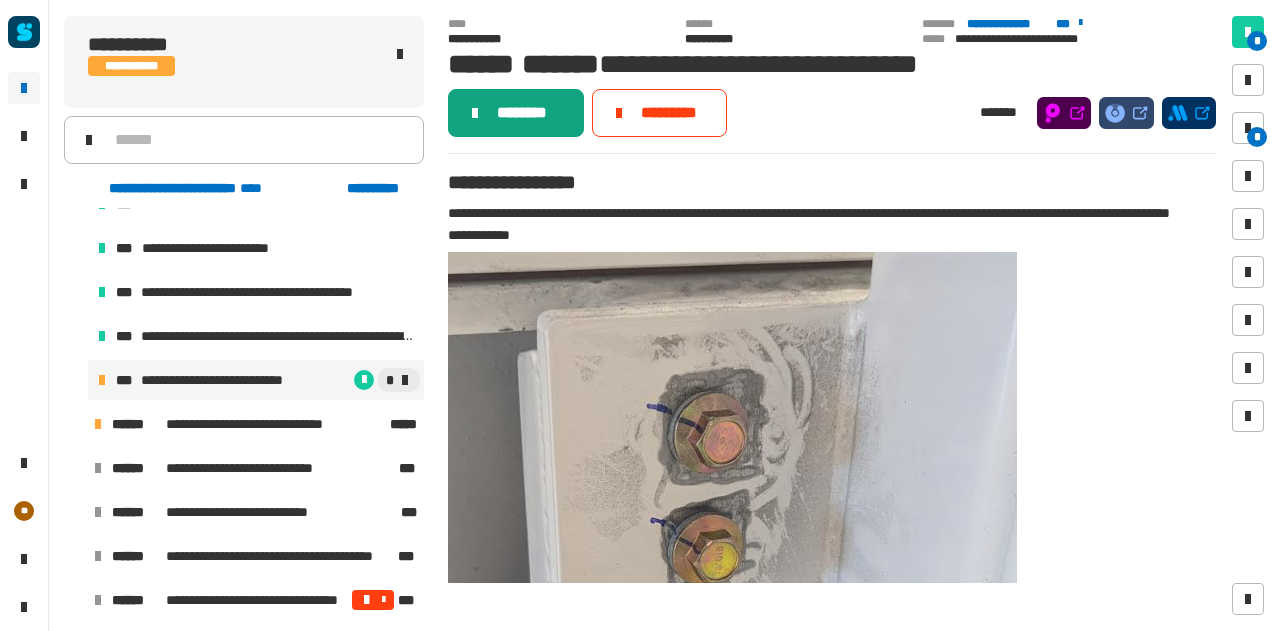 click on "********" 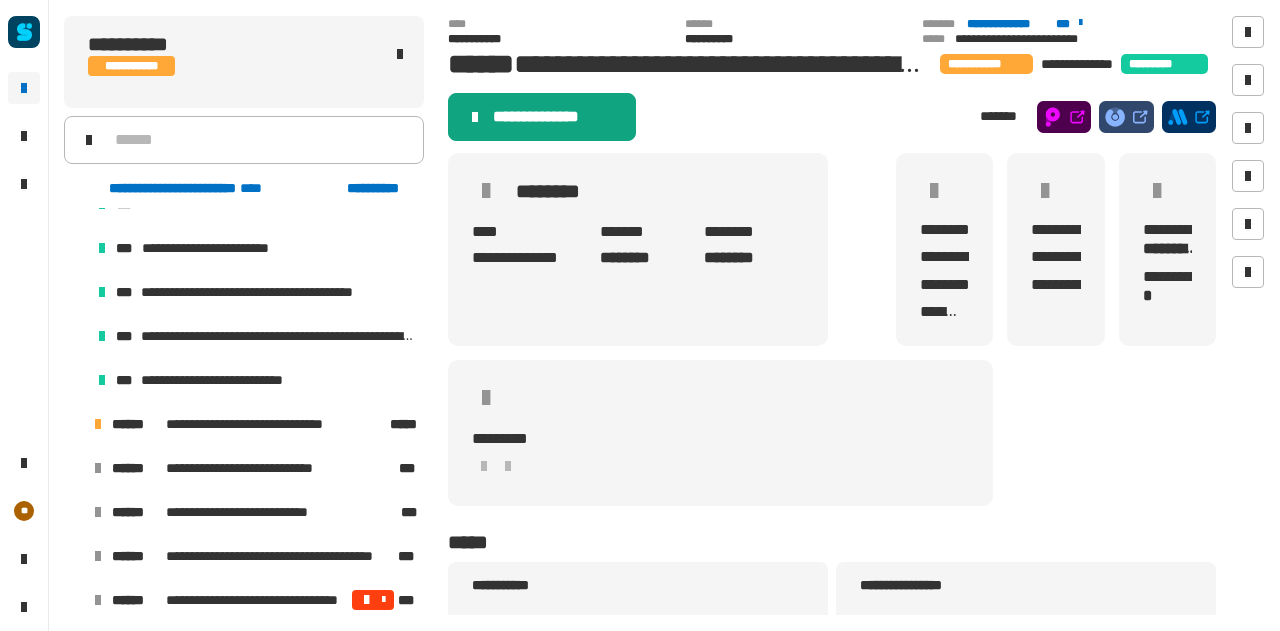 click on "**********" 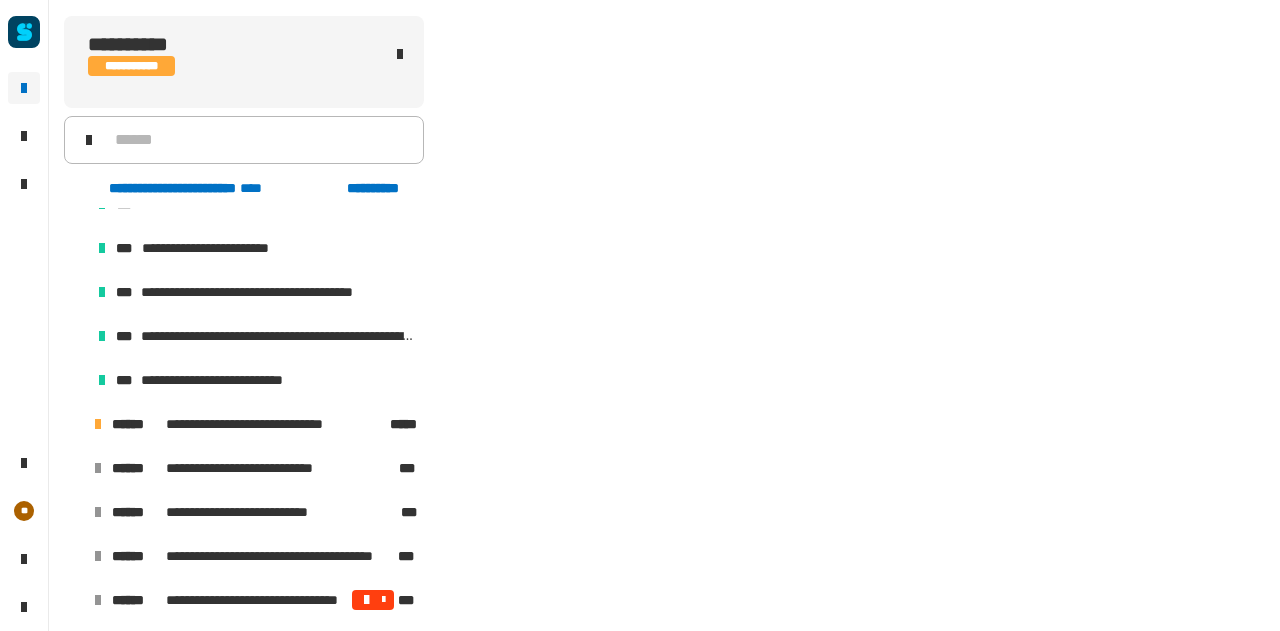 scroll, scrollTop: 0, scrollLeft: 0, axis: both 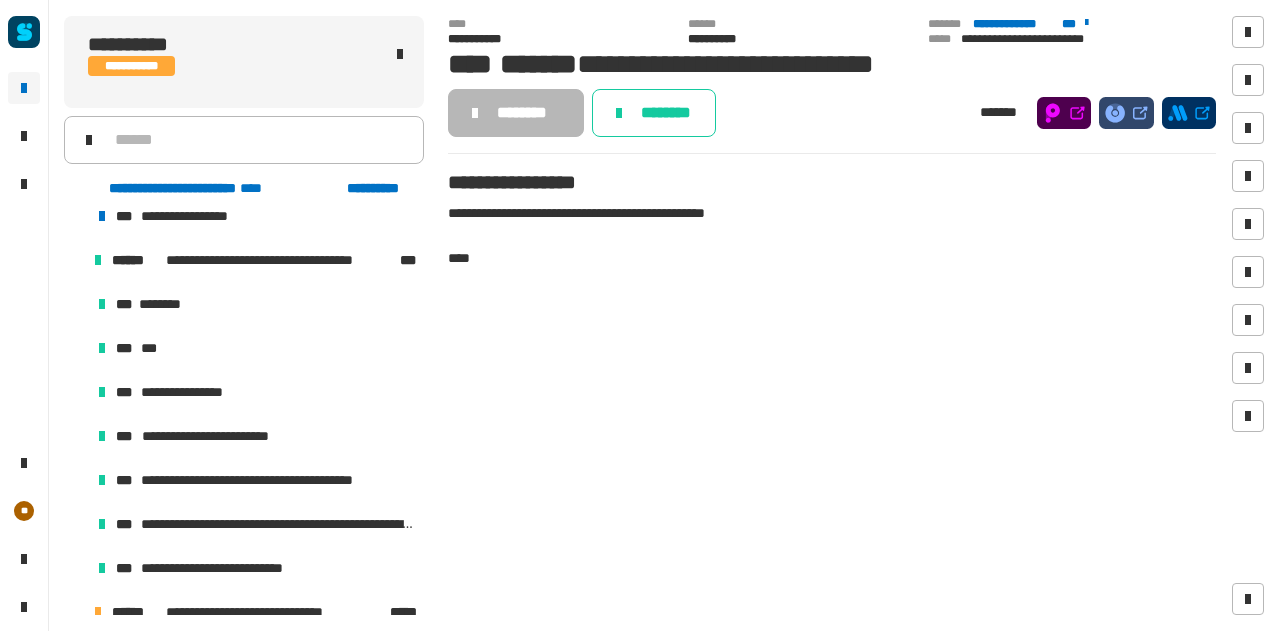 click at bounding box center (74, 260) 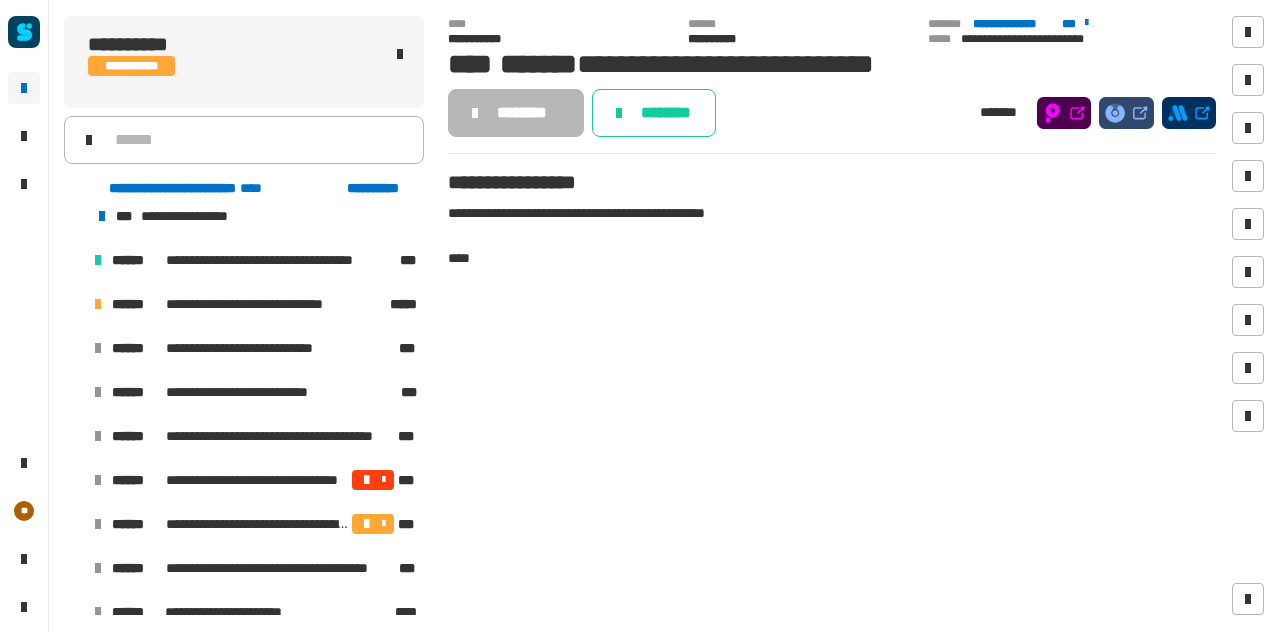 click at bounding box center (74, 304) 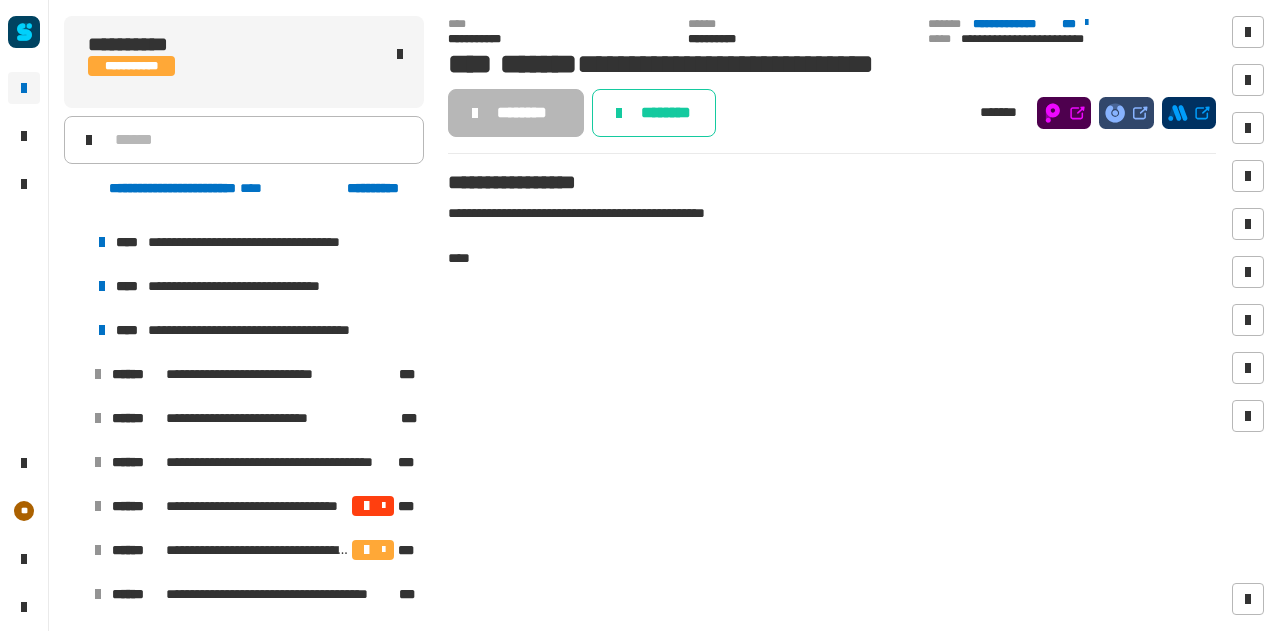 scroll, scrollTop: 1146, scrollLeft: 0, axis: vertical 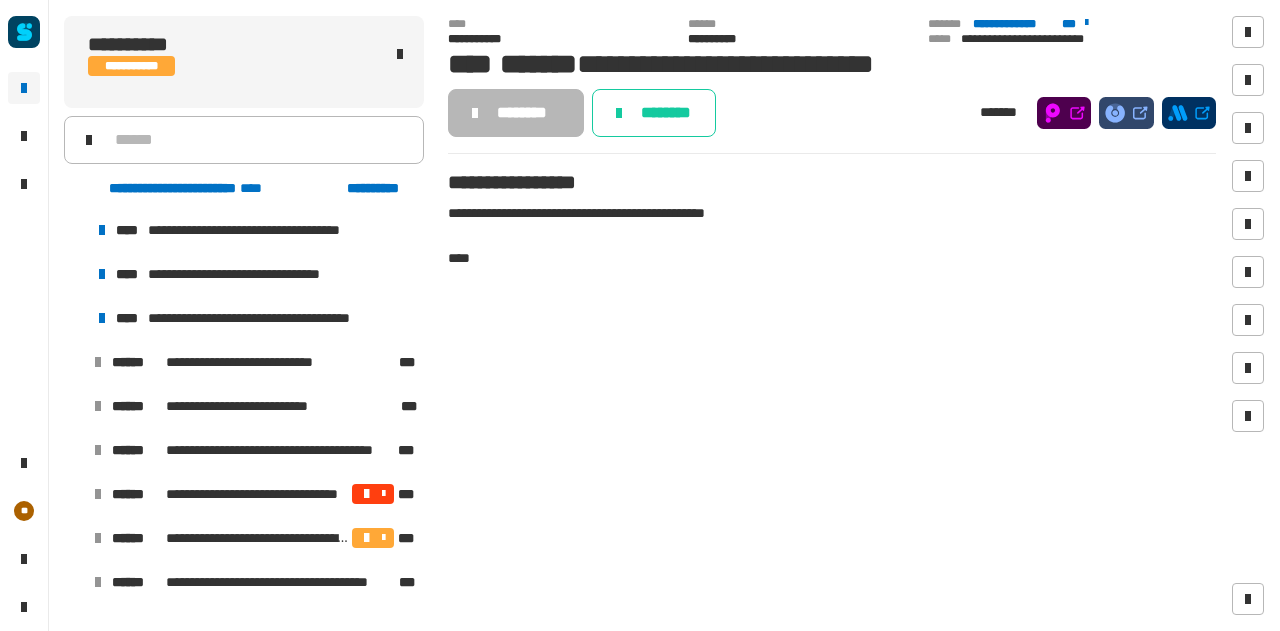 click at bounding box center (74, 362) 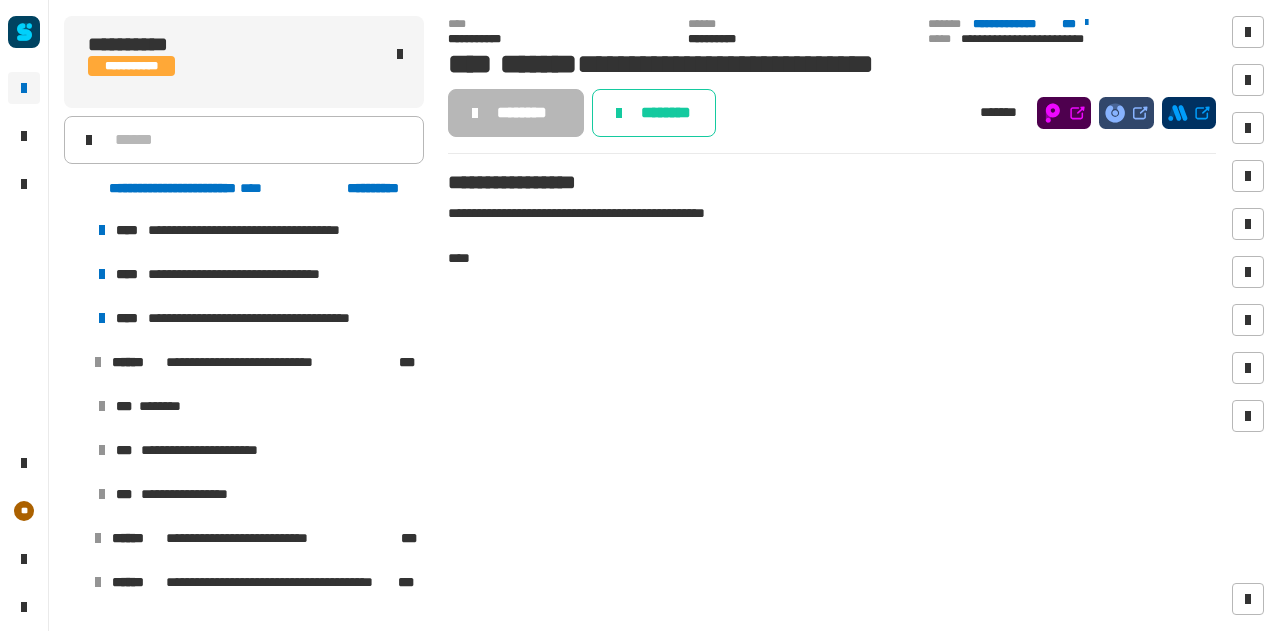 click at bounding box center [74, 362] 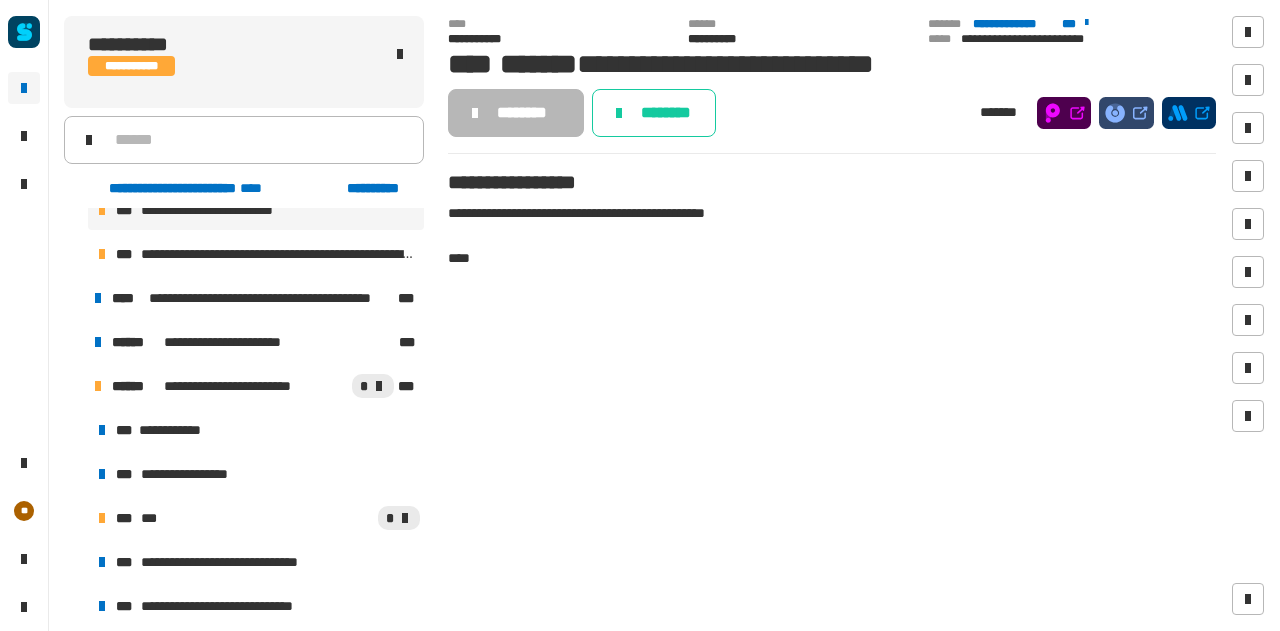 scroll, scrollTop: 115, scrollLeft: 0, axis: vertical 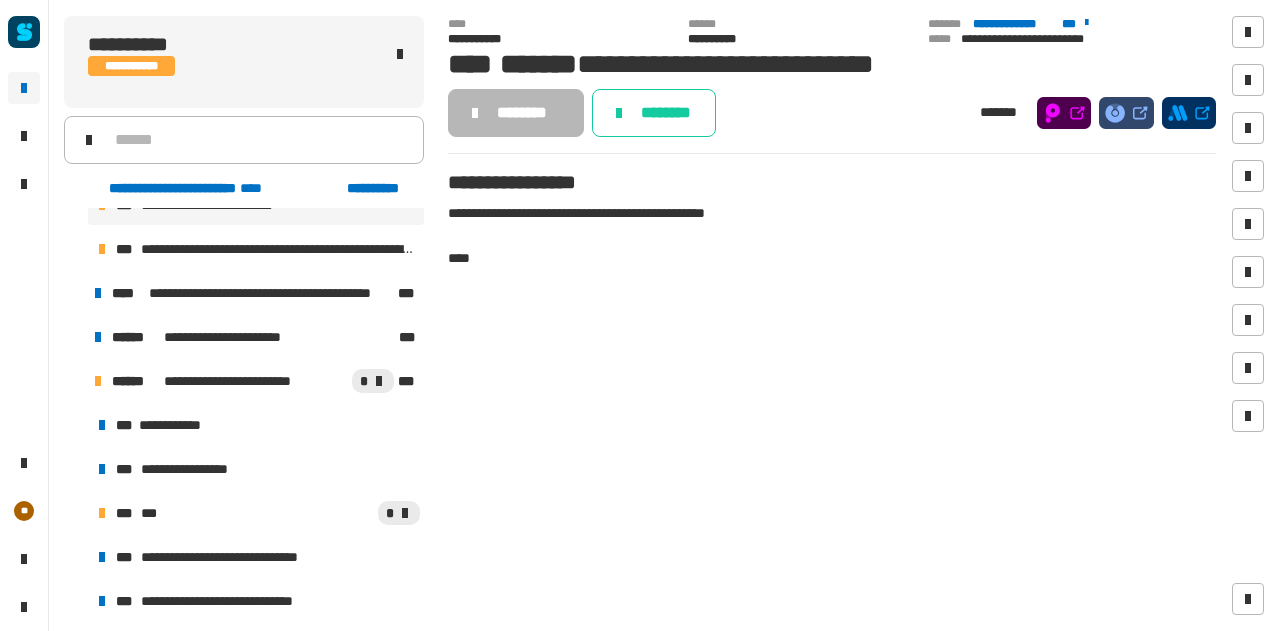 click at bounding box center [74, 337] 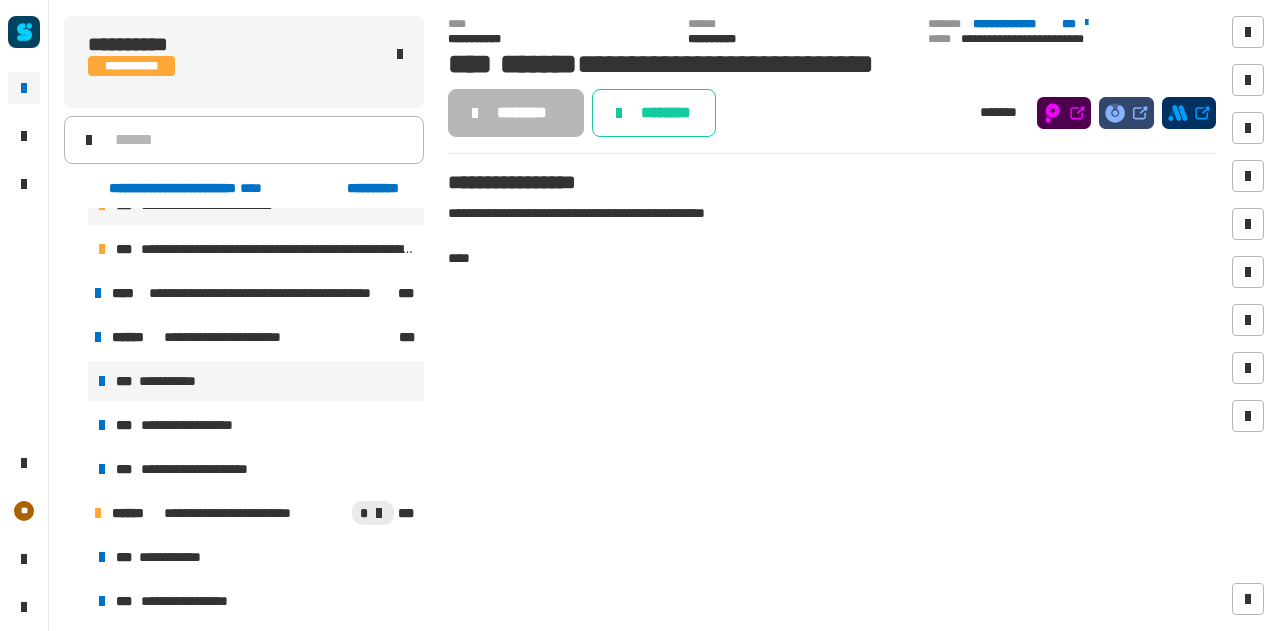 click on "**********" at bounding box center (256, 381) 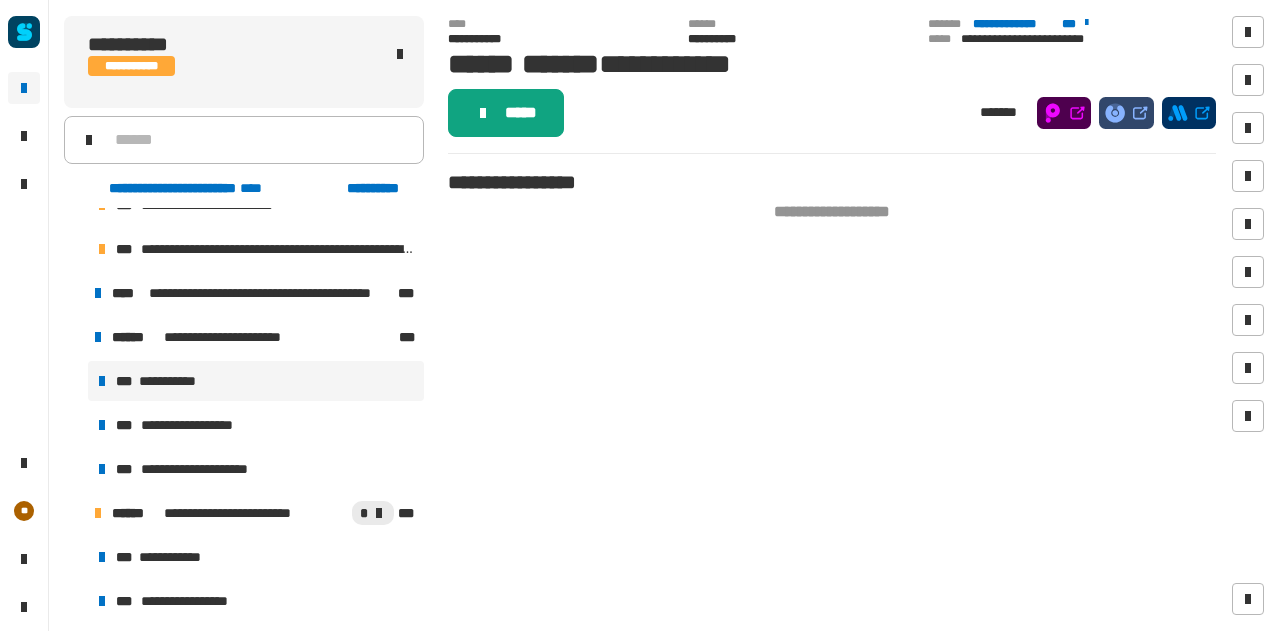 click on "*****" 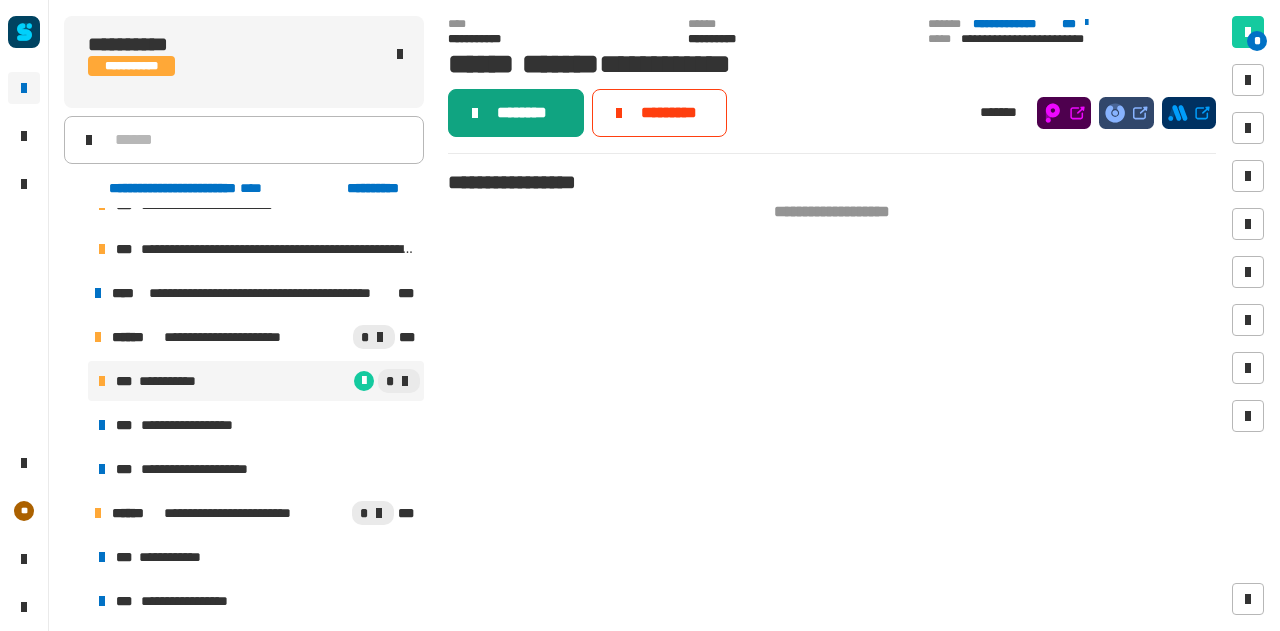 click on "********" 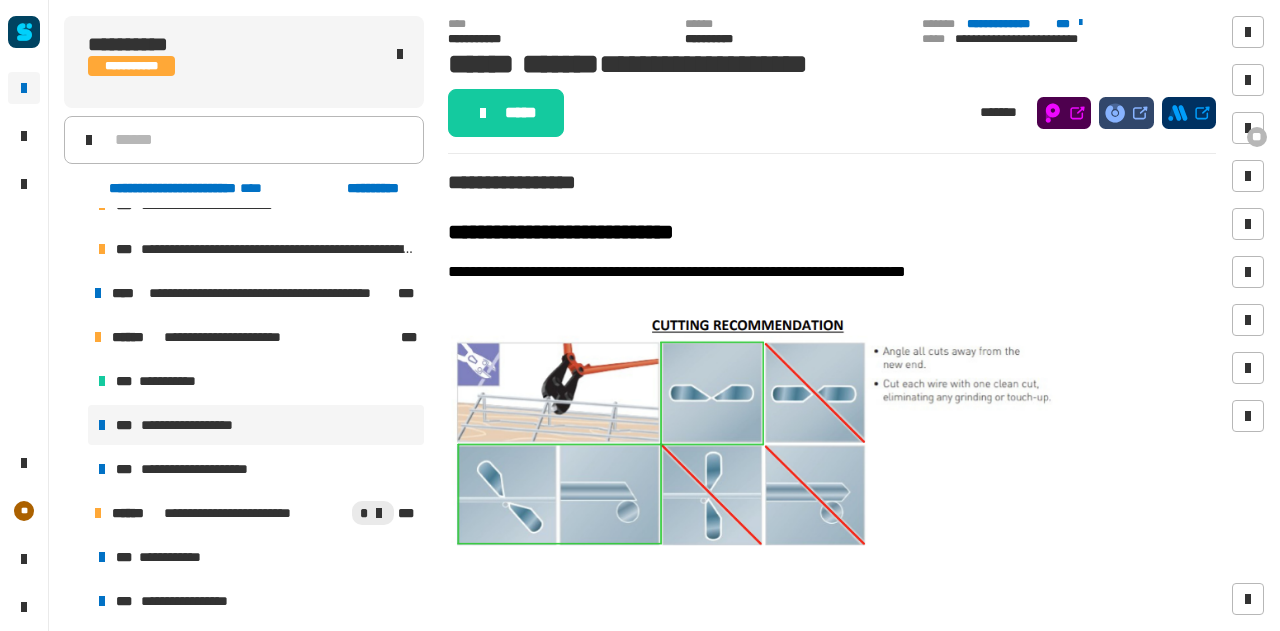 click on "**********" at bounding box center [256, 425] 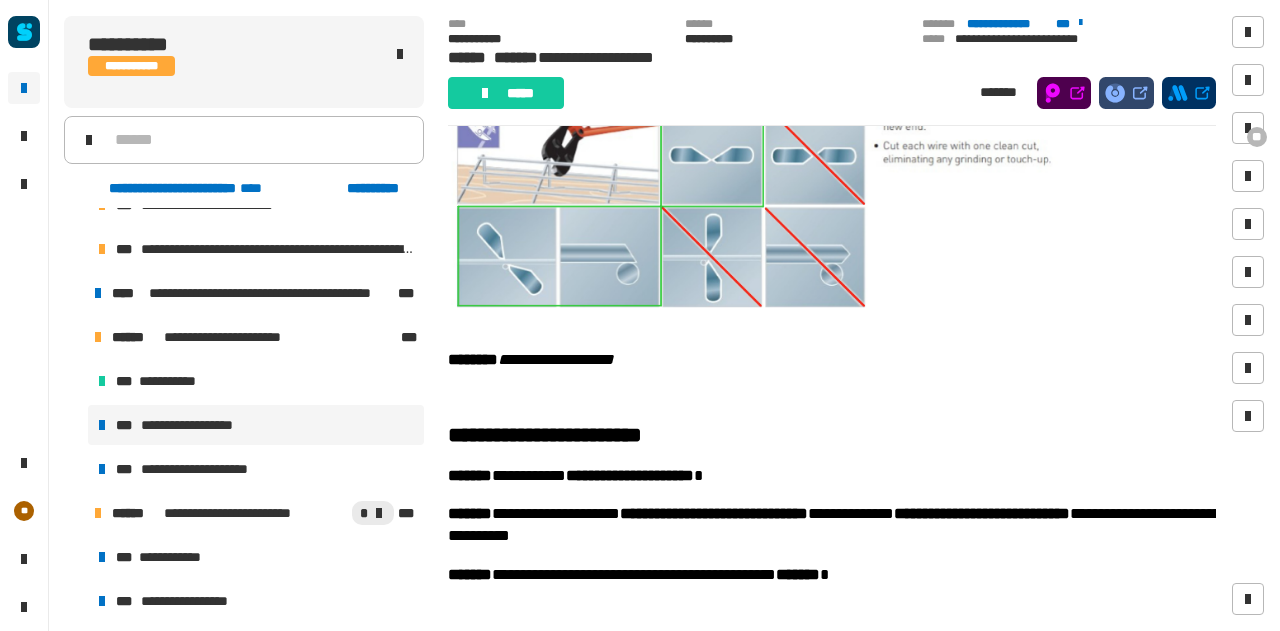 scroll, scrollTop: 337, scrollLeft: 0, axis: vertical 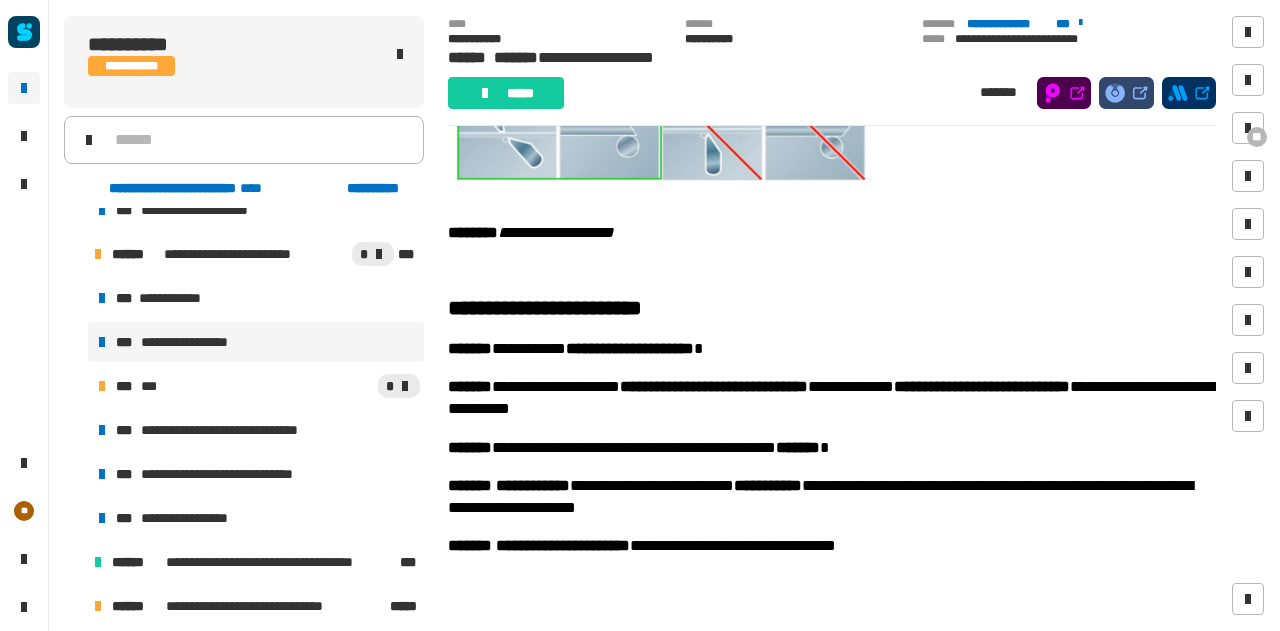 click on "**********" at bounding box center [204, 342] 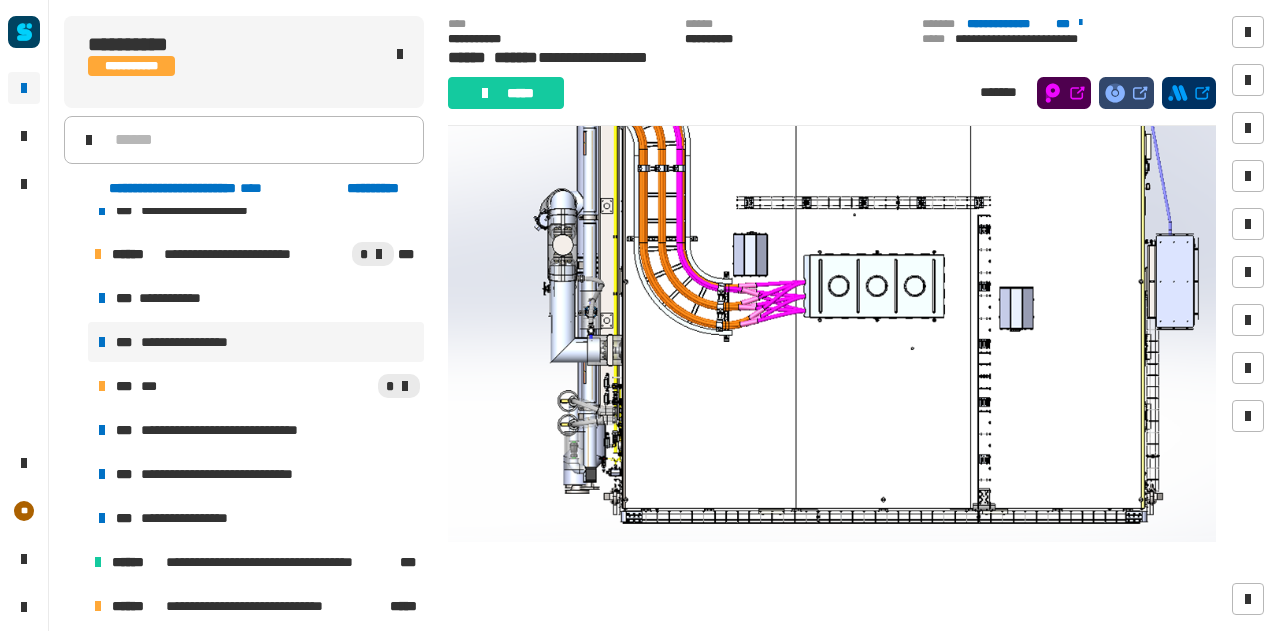 scroll, scrollTop: 262, scrollLeft: 0, axis: vertical 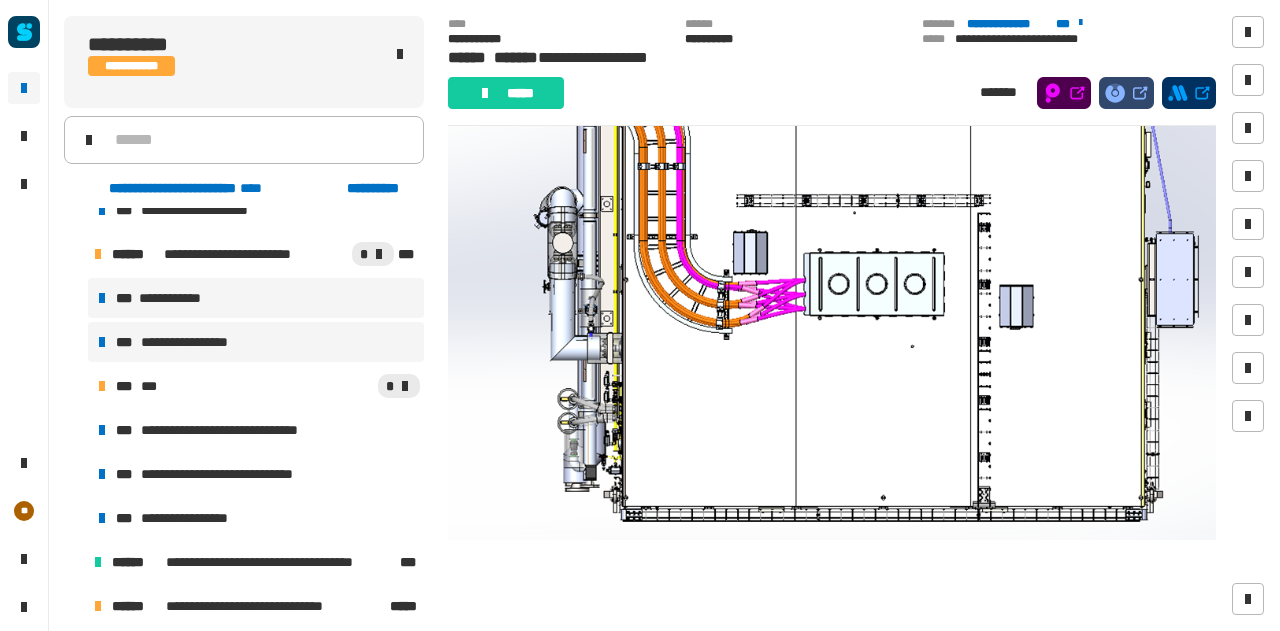 click on "**********" at bounding box center (256, 298) 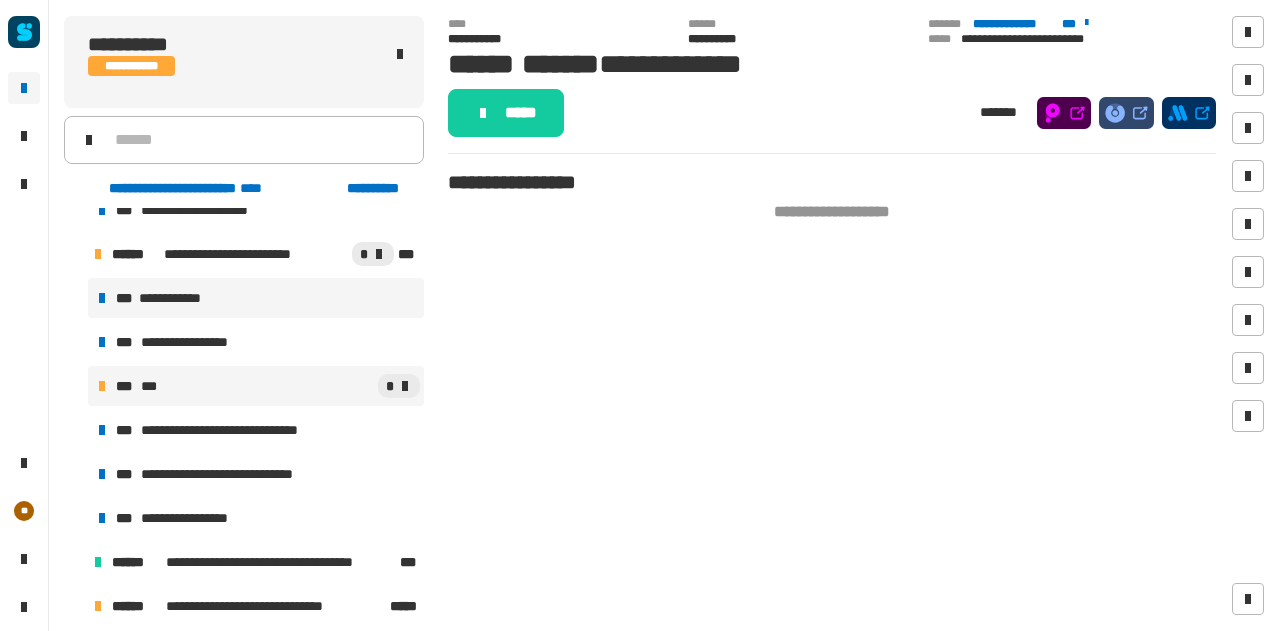 click on "*" at bounding box center (290, 386) 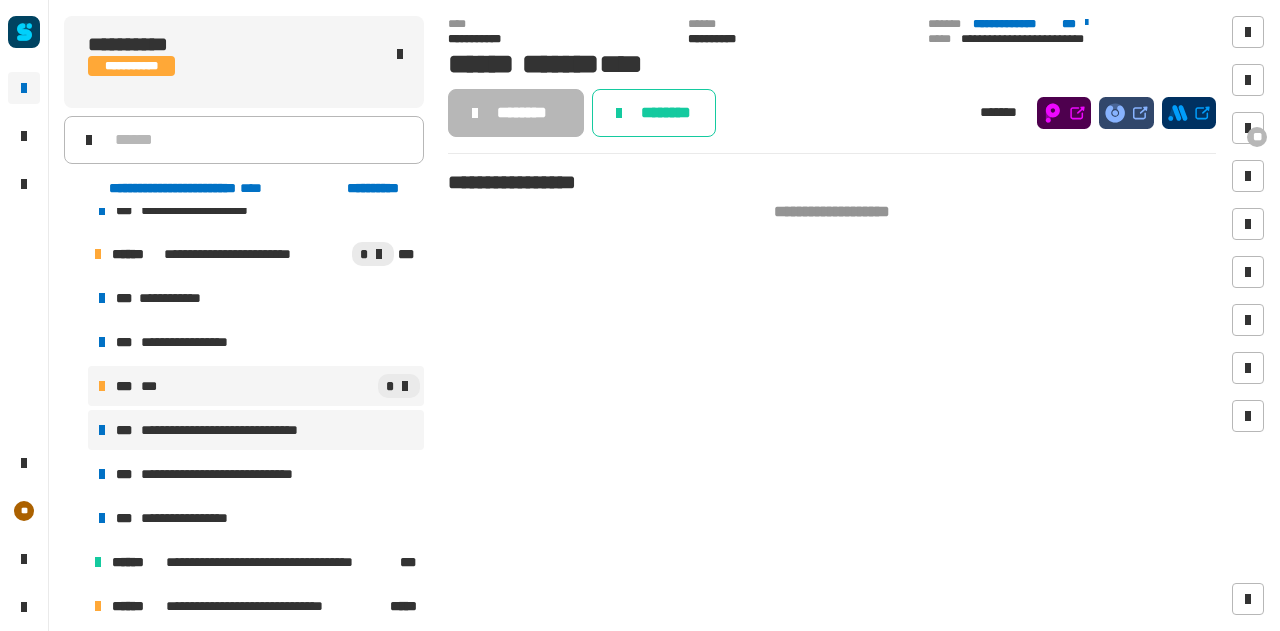 click on "**********" at bounding box center (243, 430) 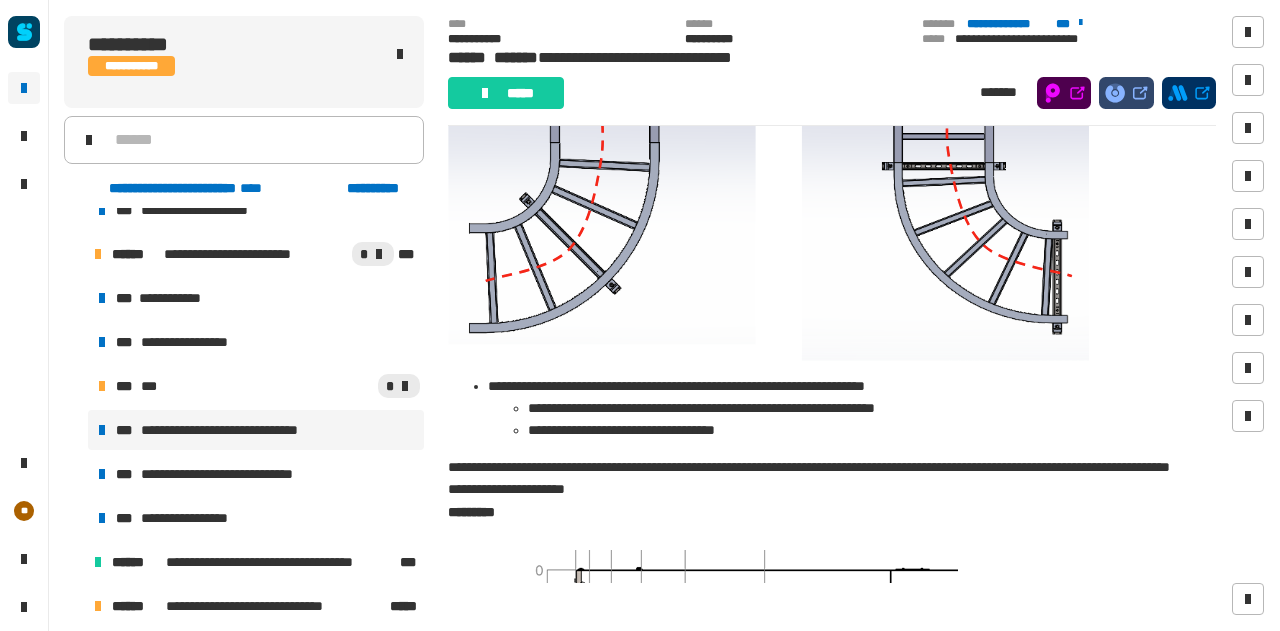 scroll, scrollTop: 1180, scrollLeft: 0, axis: vertical 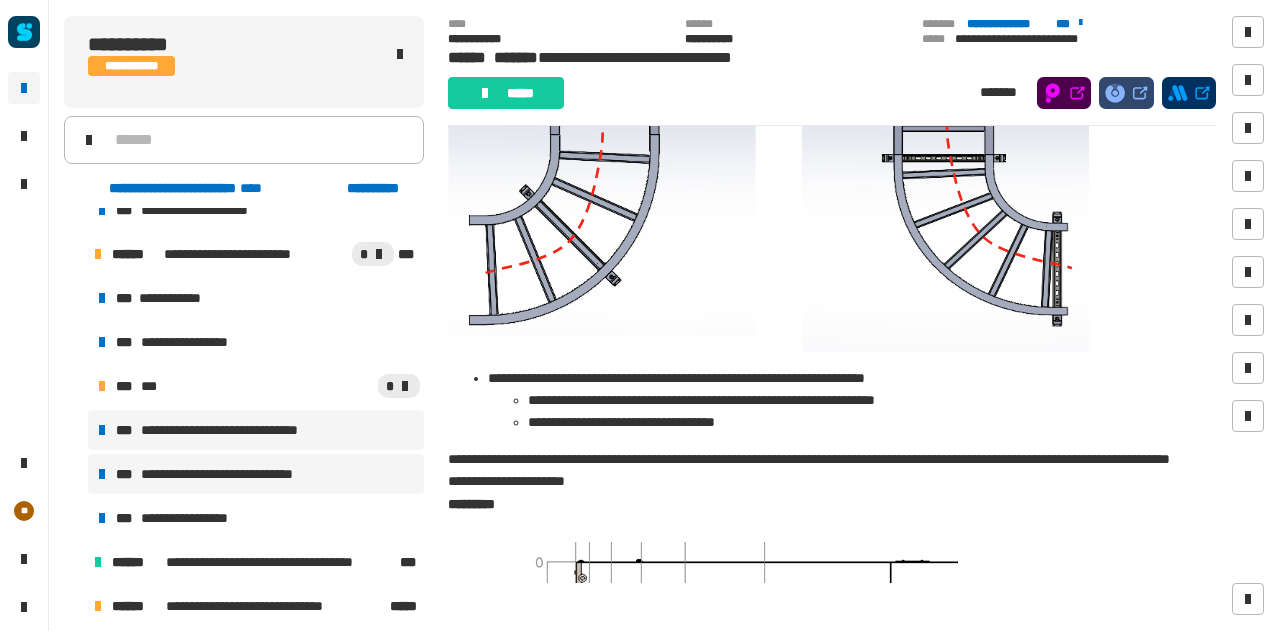 click on "**********" at bounding box center (240, 474) 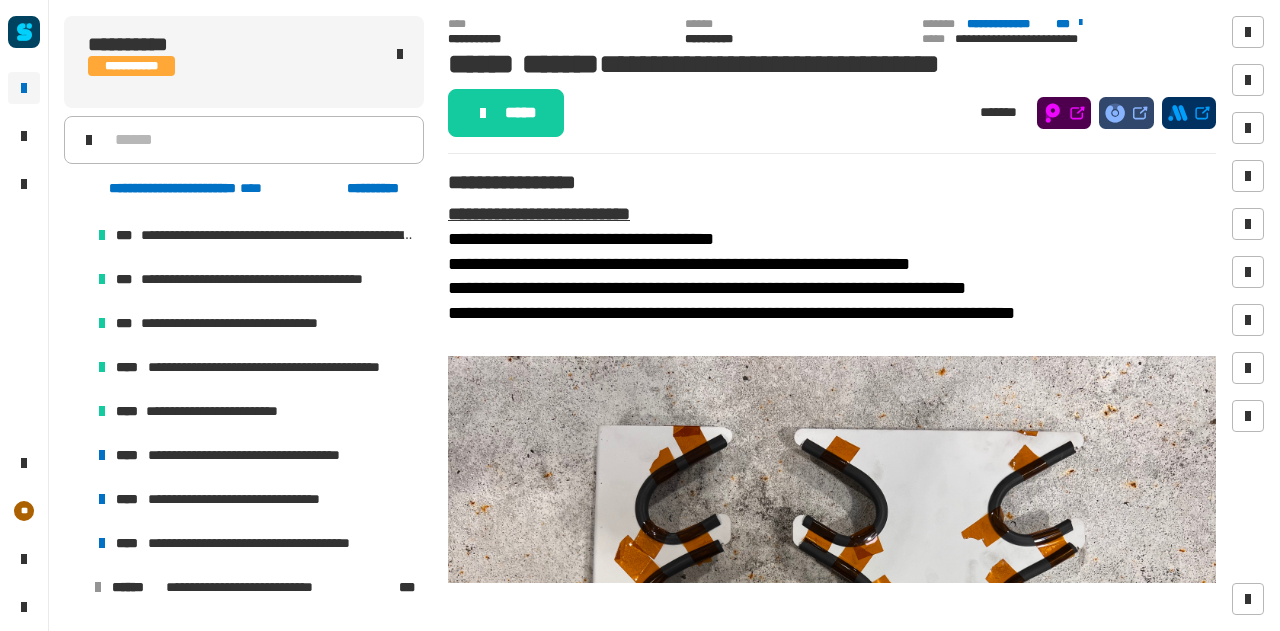 scroll, scrollTop: 1056, scrollLeft: 0, axis: vertical 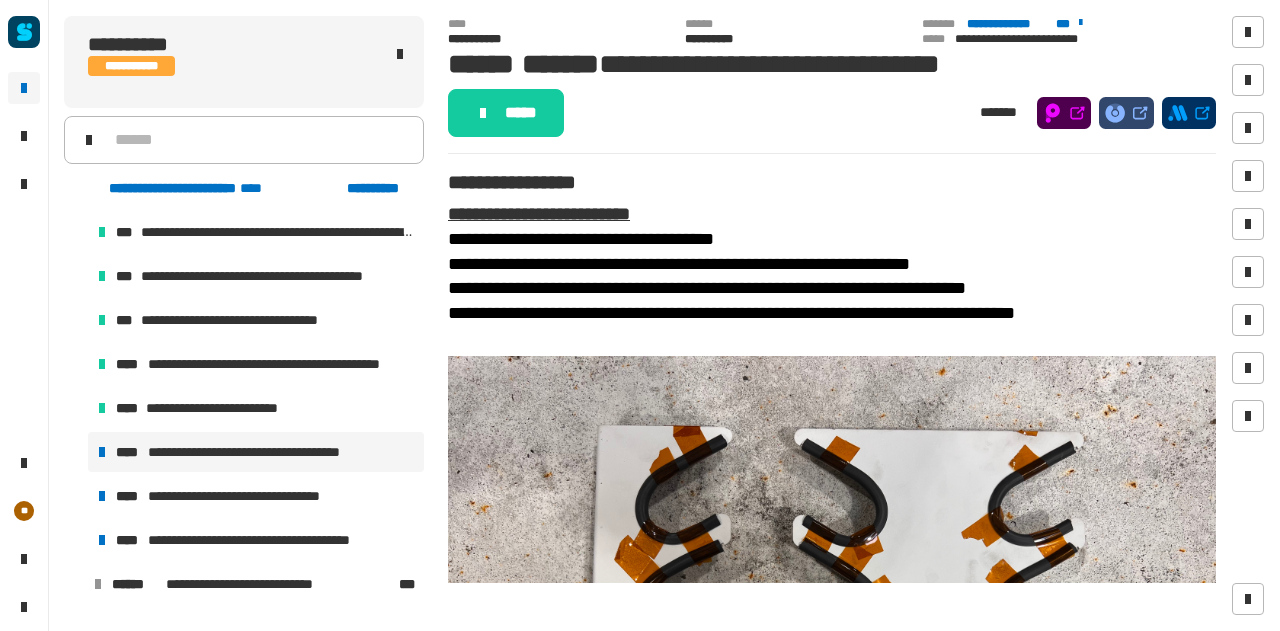 click on "**********" at bounding box center (255, 452) 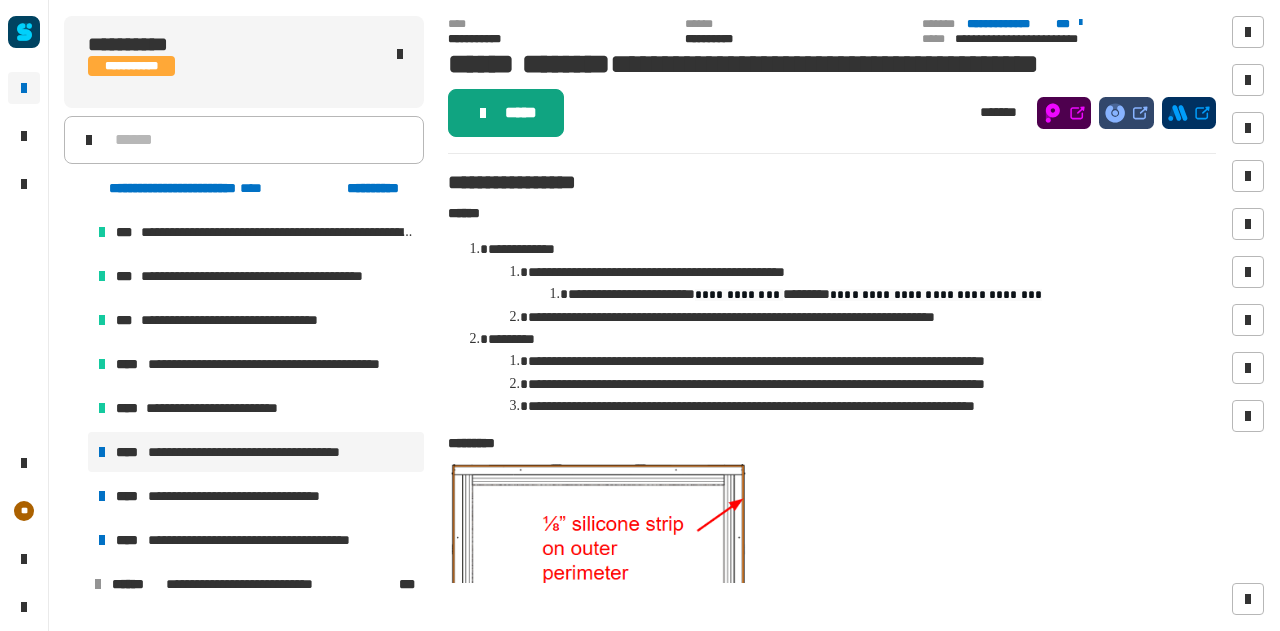 click on "*****" 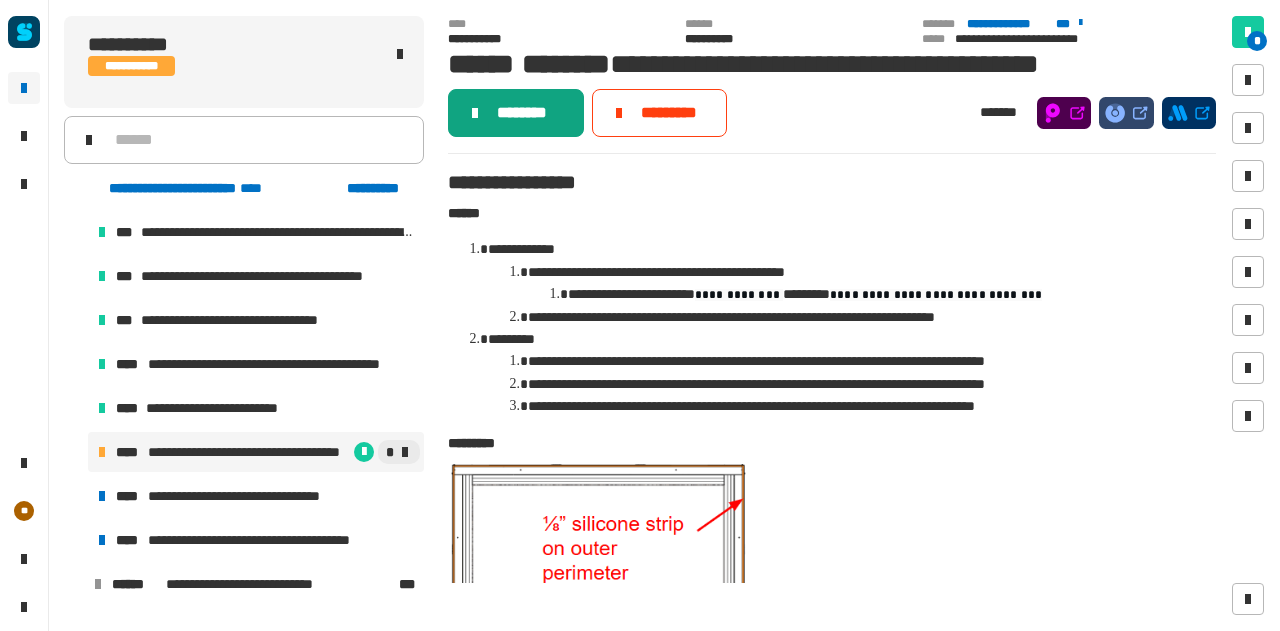 click on "********" 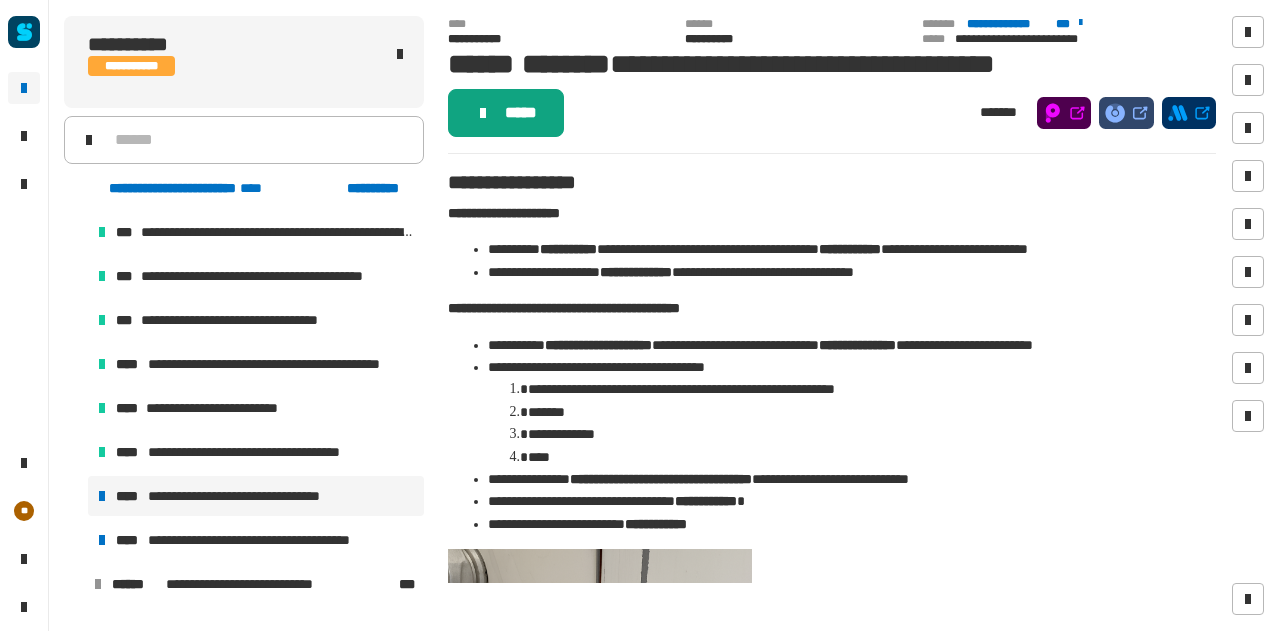 click on "*****" 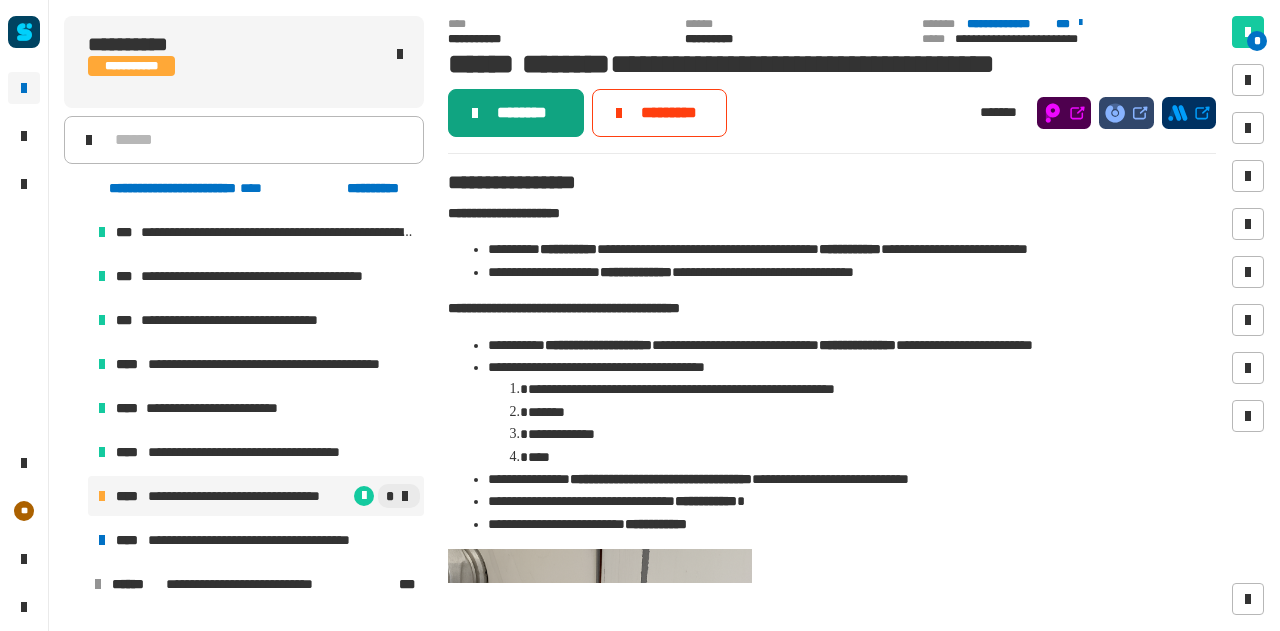 click on "********" 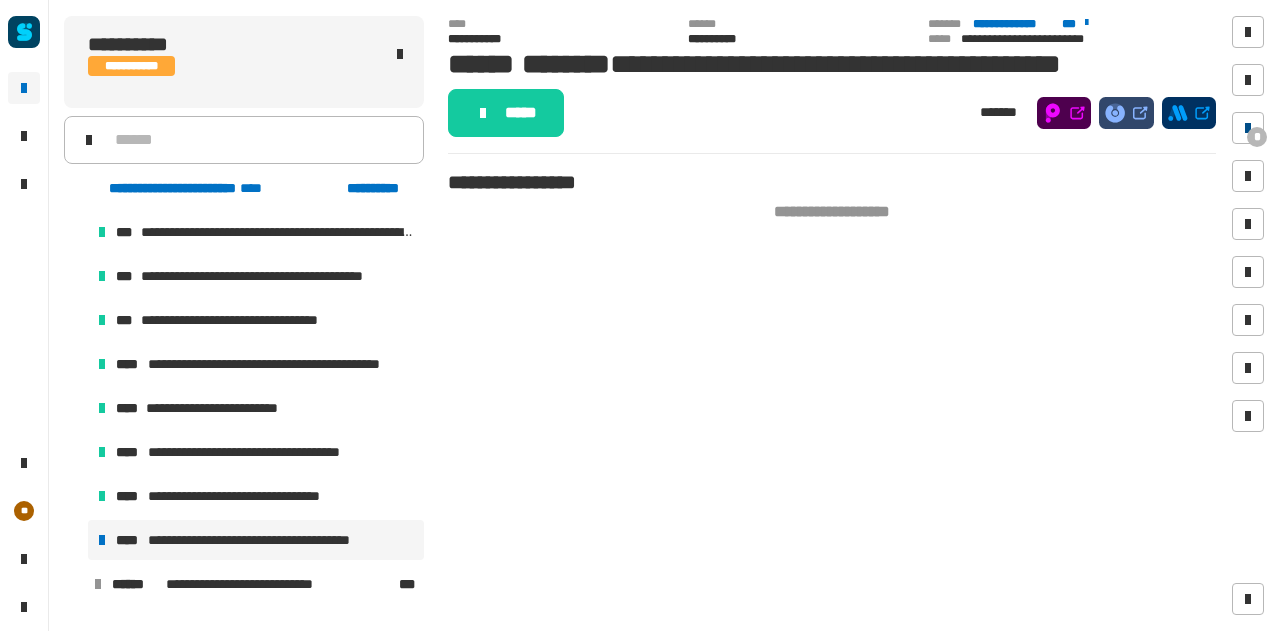 click on "*" at bounding box center (1248, 128) 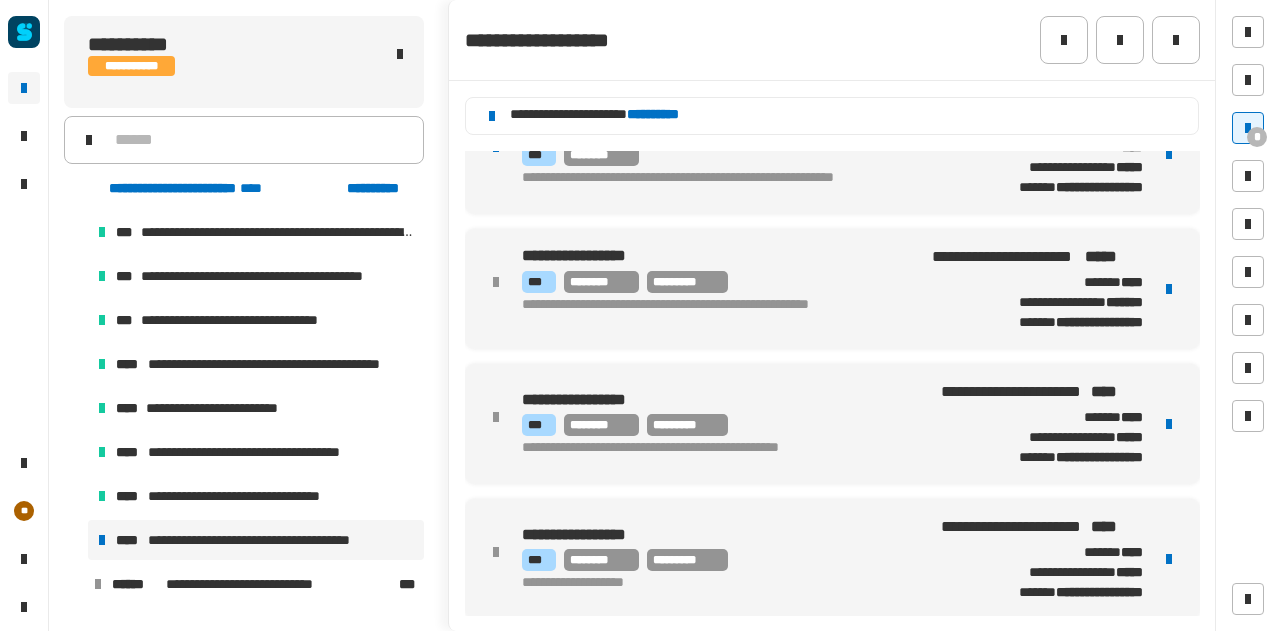 scroll, scrollTop: 0, scrollLeft: 0, axis: both 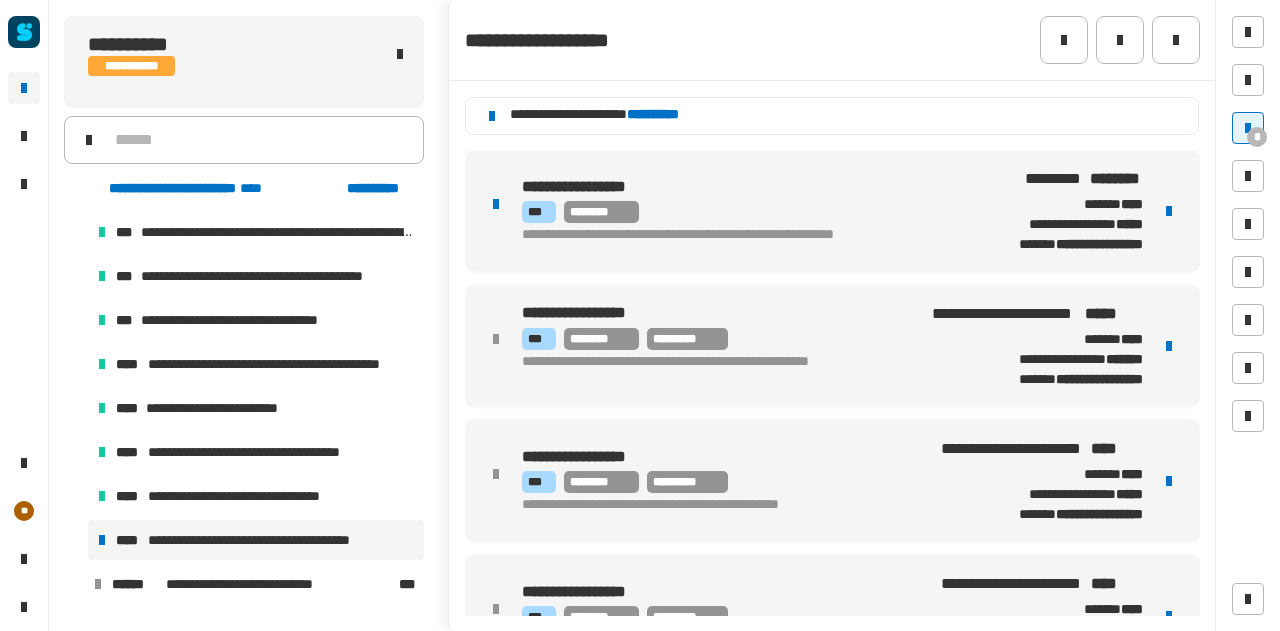 click on "**********" 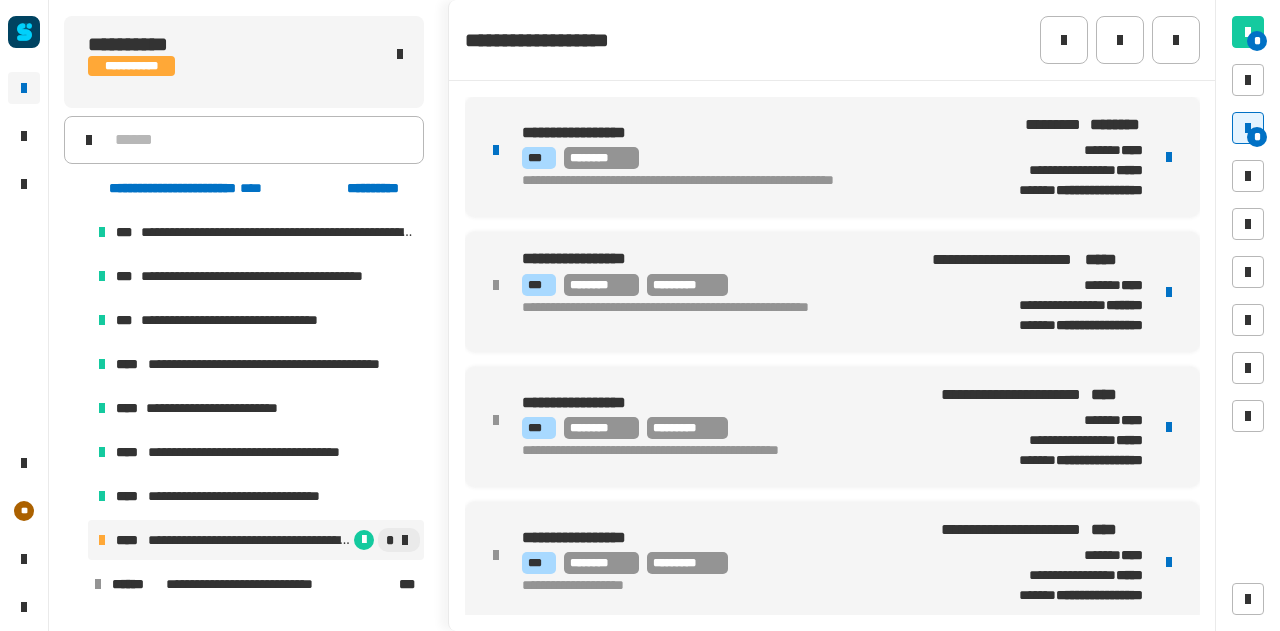 click at bounding box center [1169, 157] 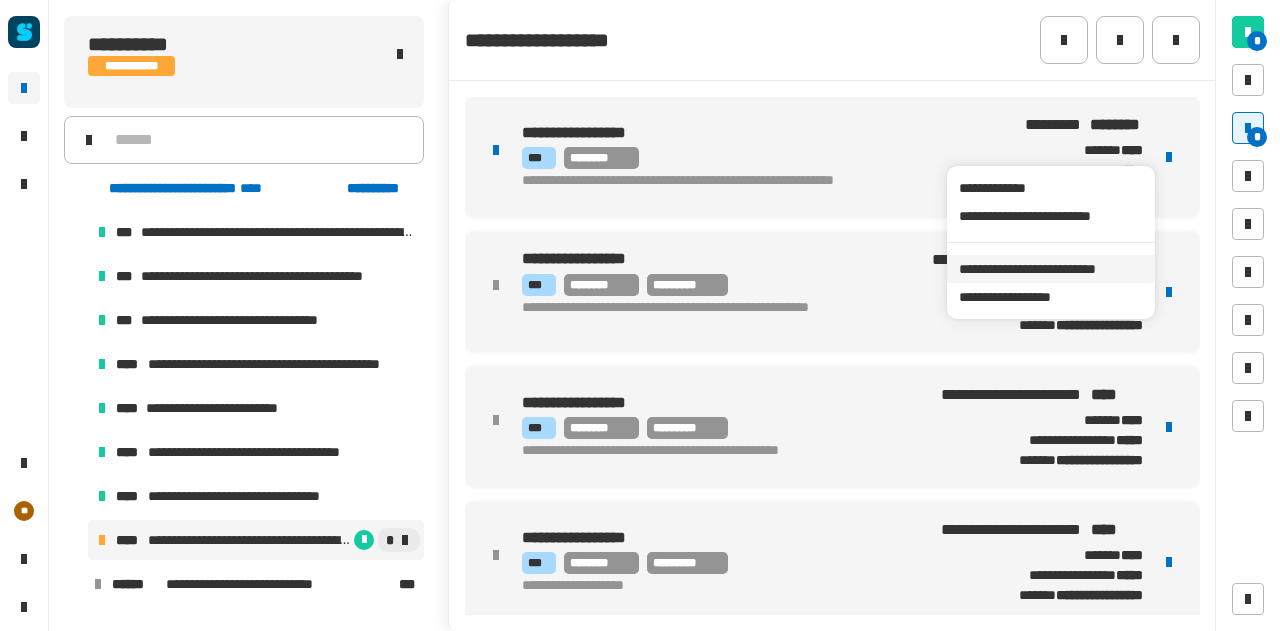 click on "**********" at bounding box center (1050, 269) 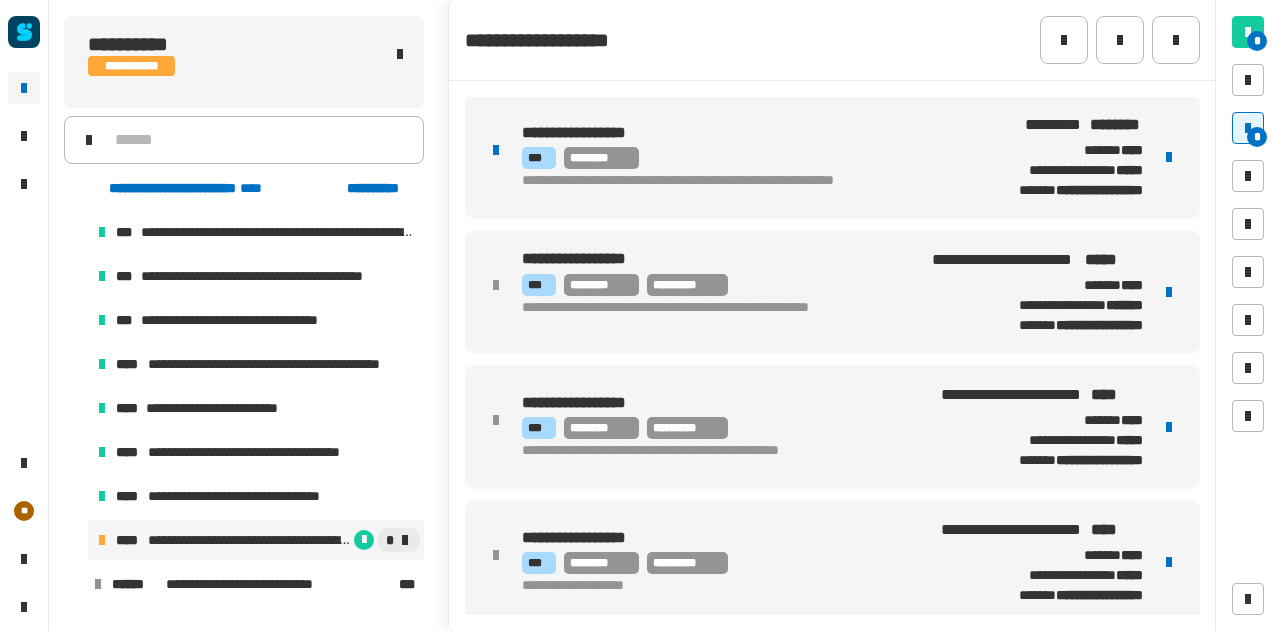 click on "*** ********" at bounding box center (744, 158) 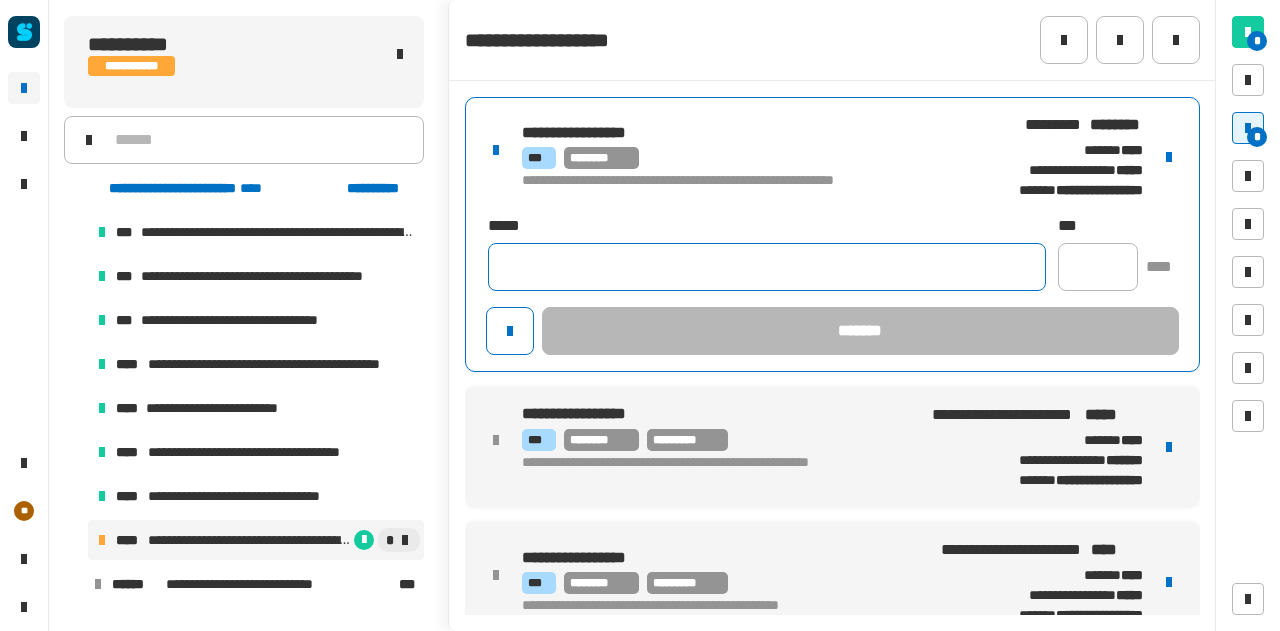 click 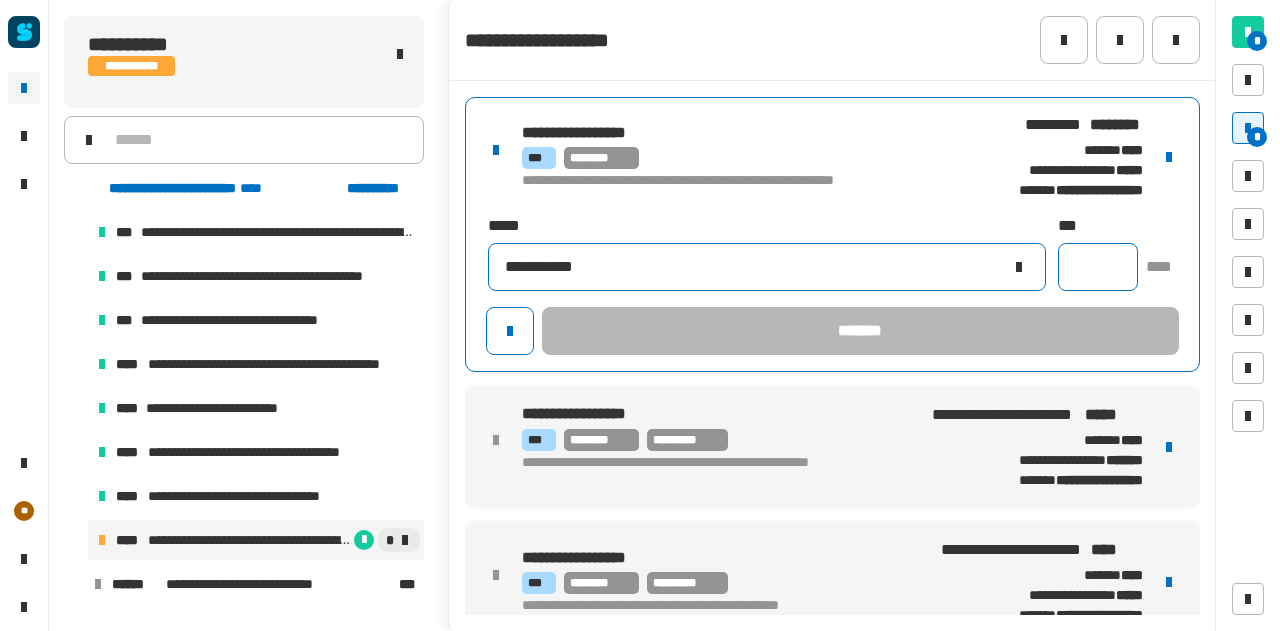 type on "**********" 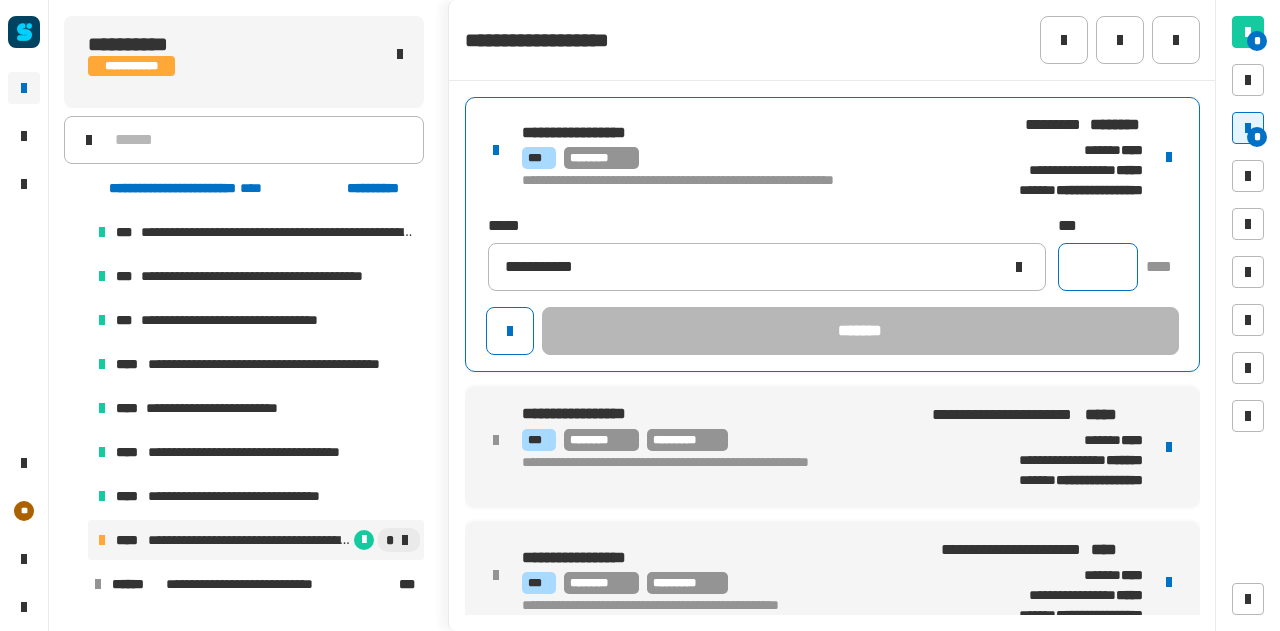 click 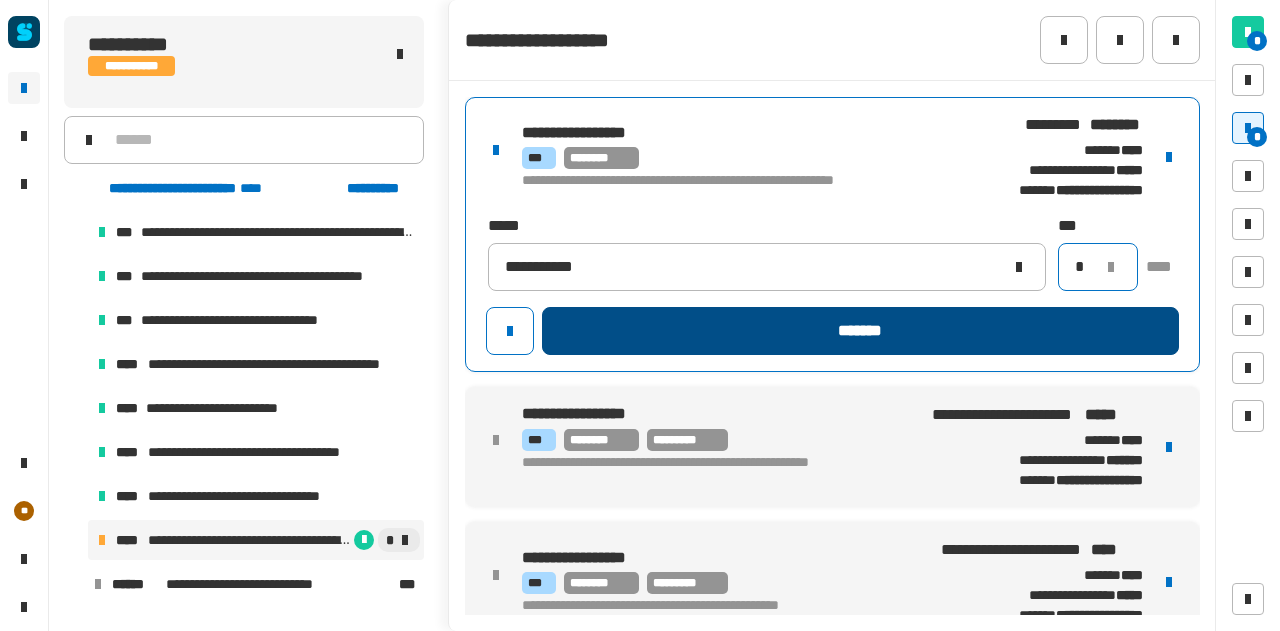 type on "*" 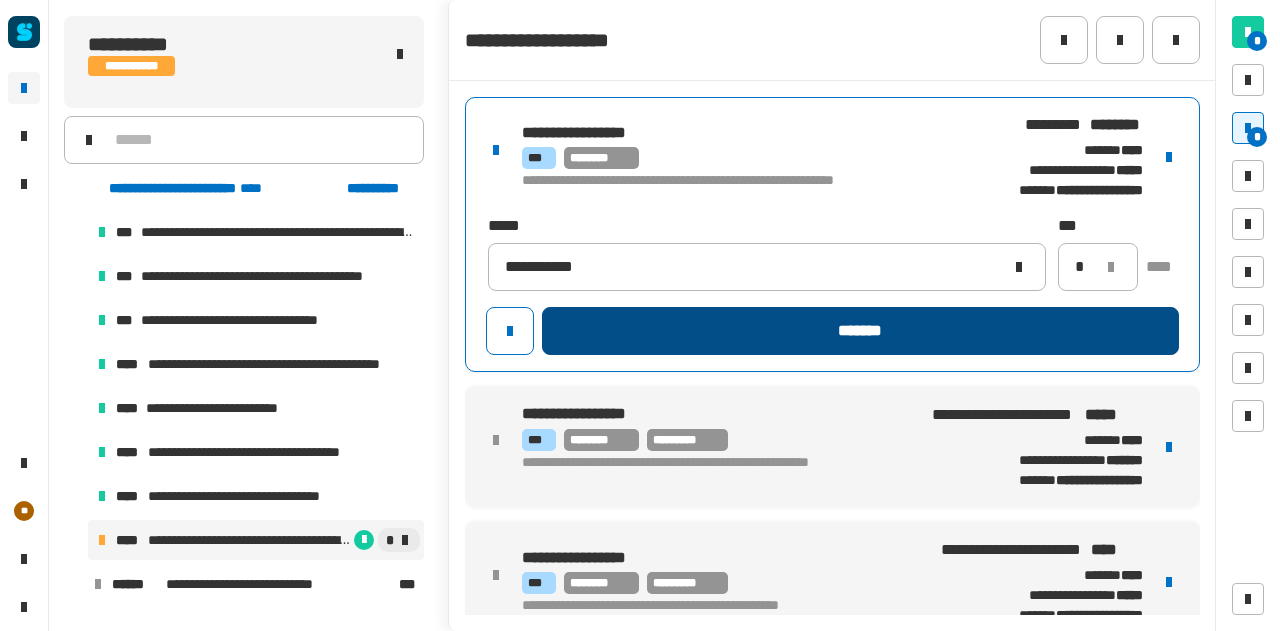 click on "*******" 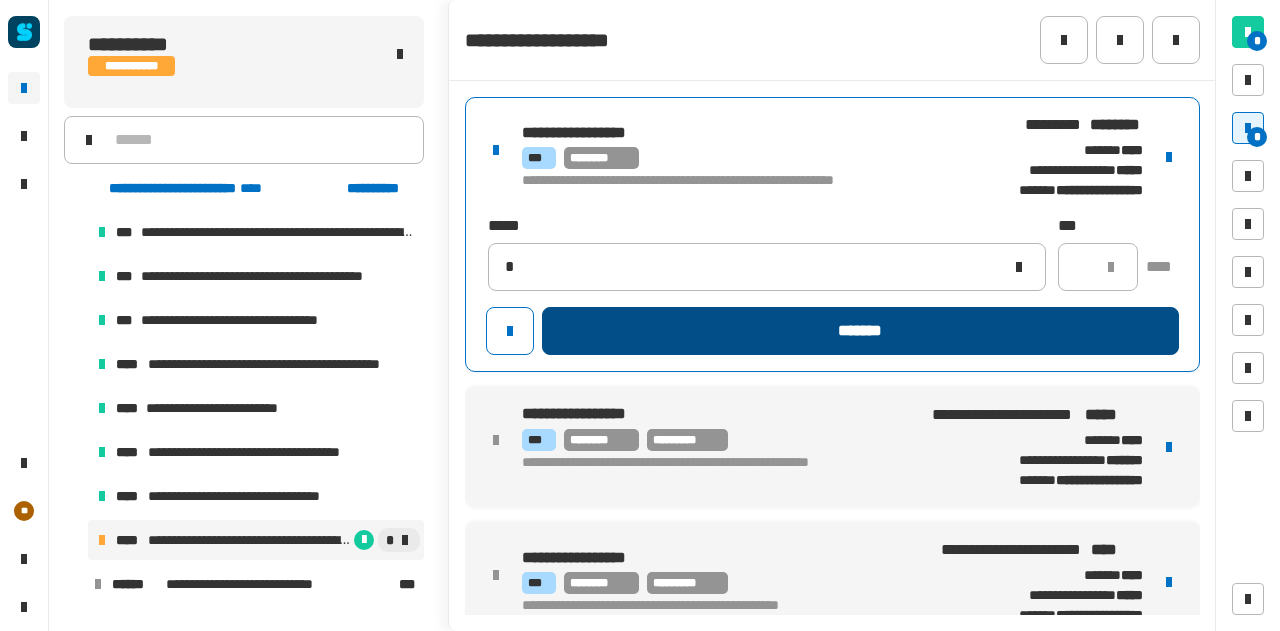 type 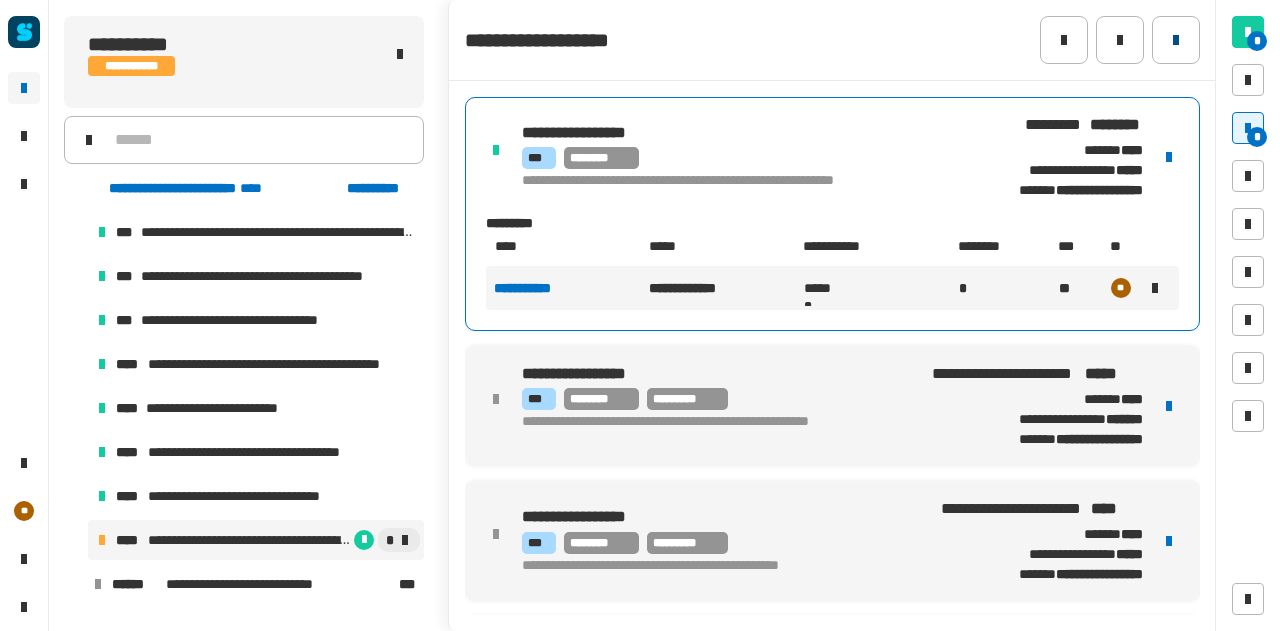 click 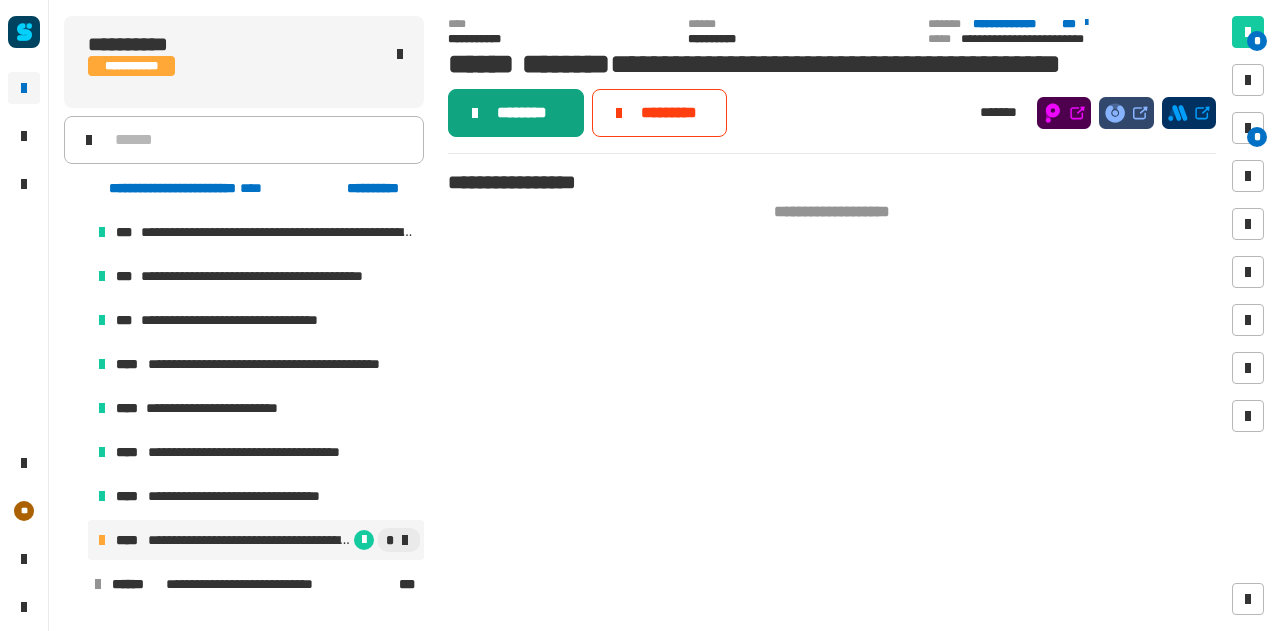 click on "********" 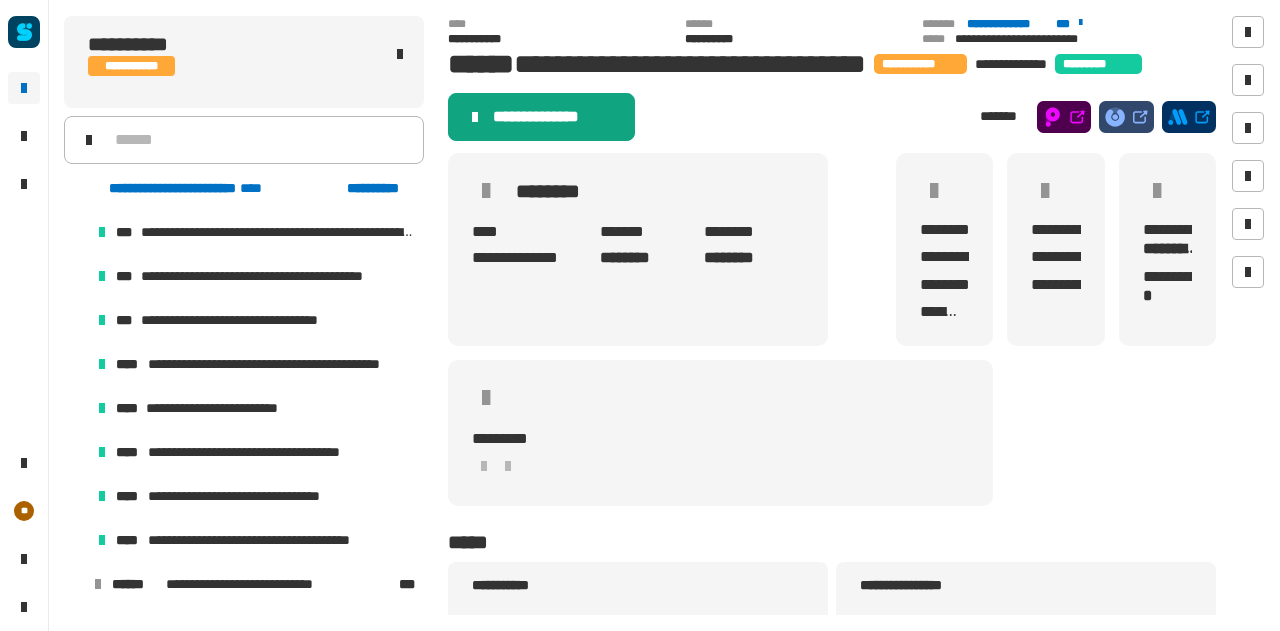 click on "**********" 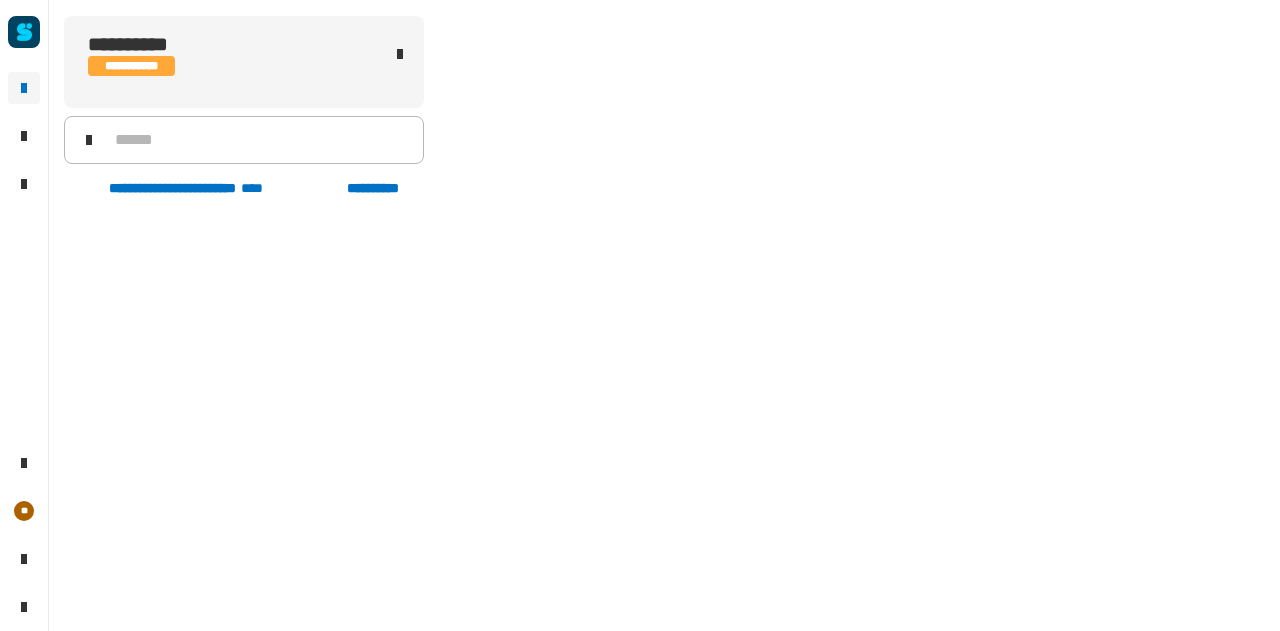 scroll, scrollTop: 0, scrollLeft: 0, axis: both 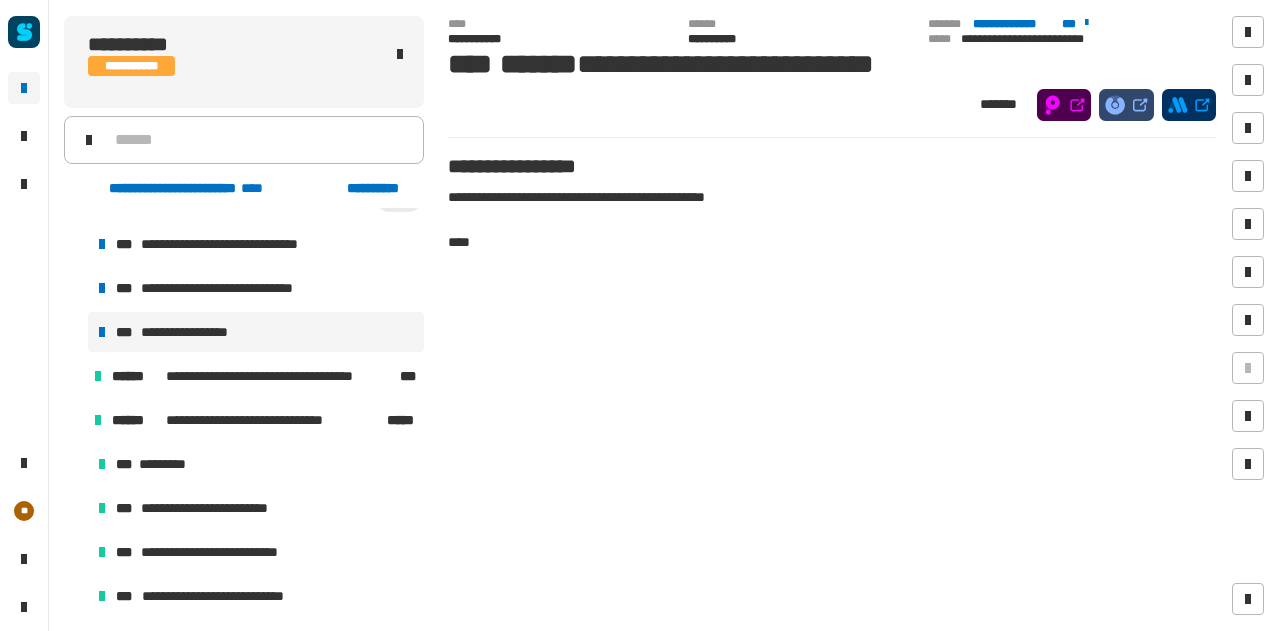 click on "**********" at bounding box center (193, 332) 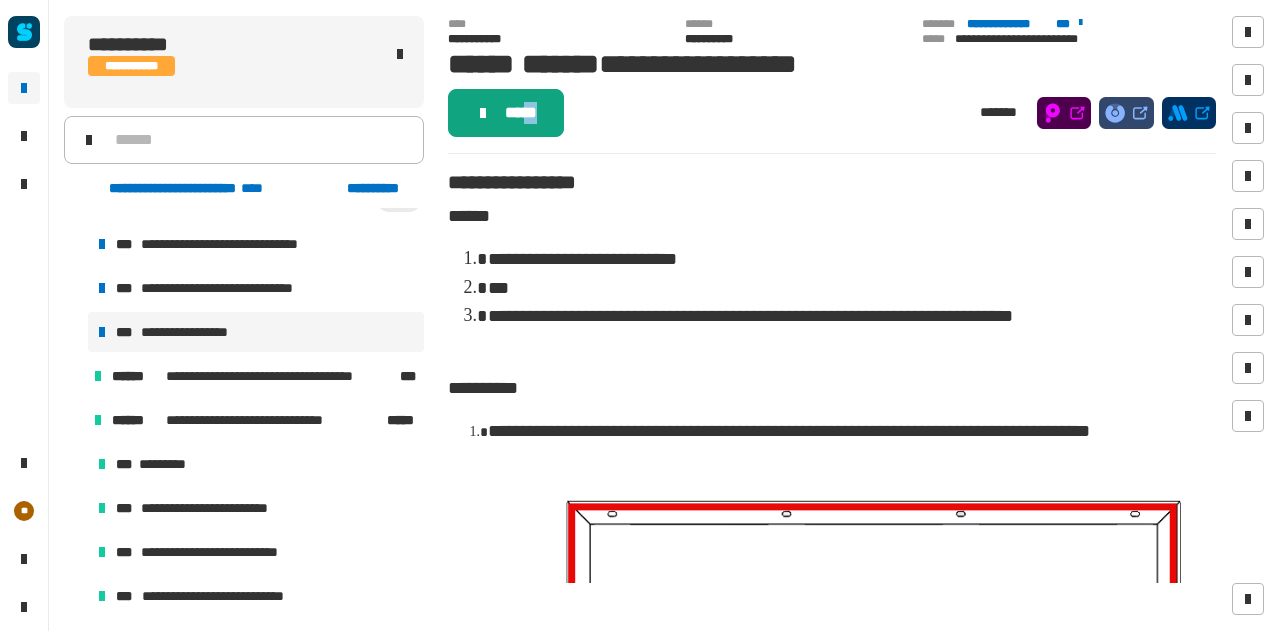 drag, startPoint x: 574, startPoint y: 162, endPoint x: 525, endPoint y: 120, distance: 64.53681 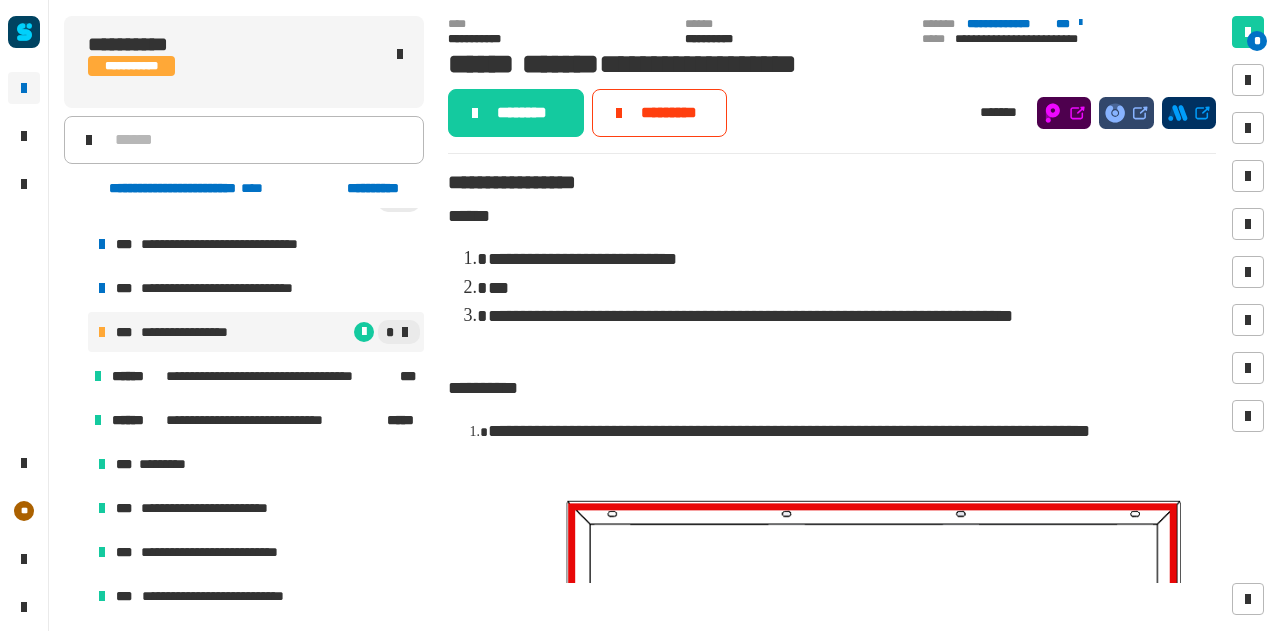 click on "********" 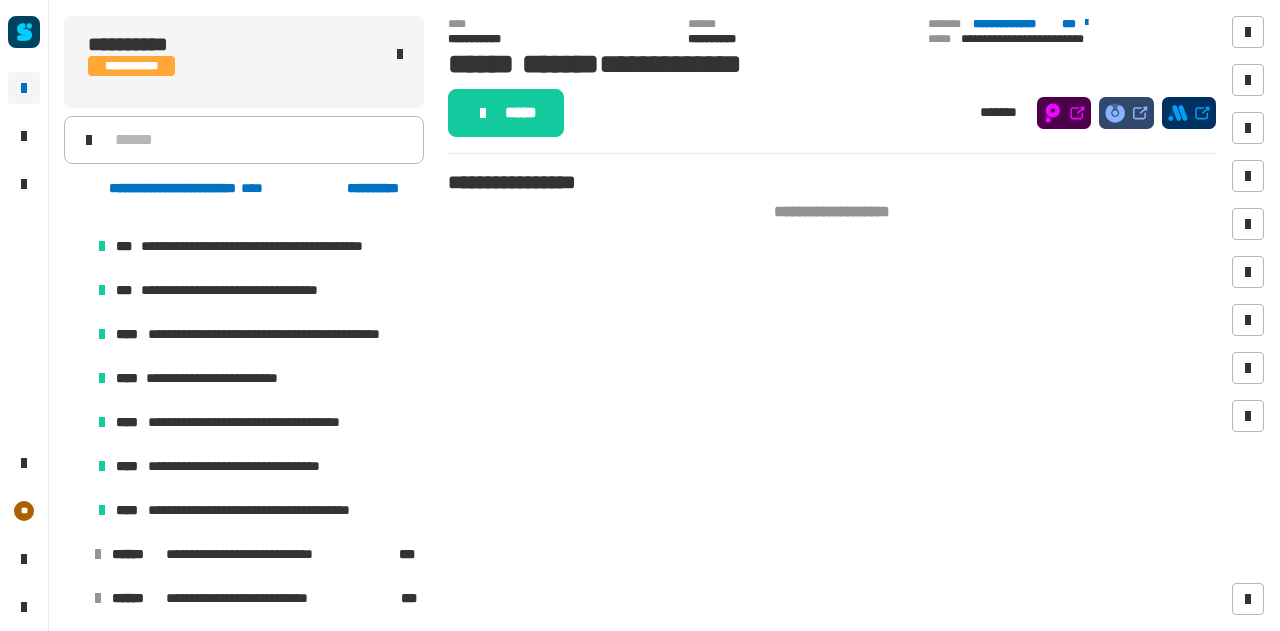 scroll, scrollTop: 1091, scrollLeft: 0, axis: vertical 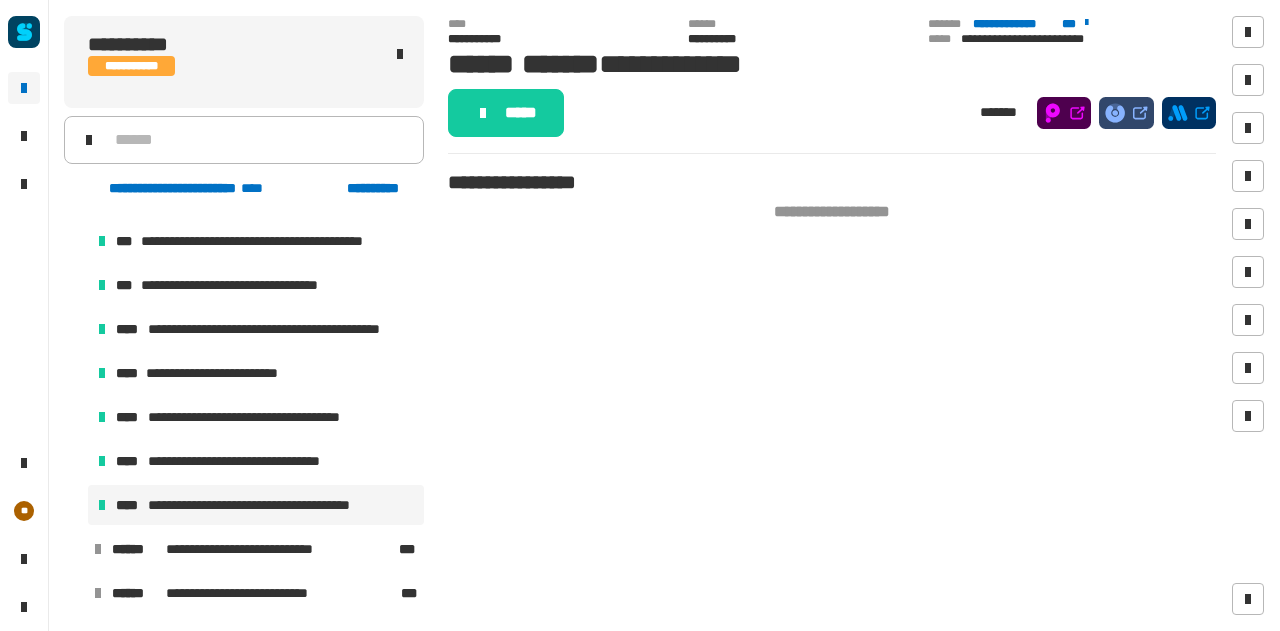 click on "**********" at bounding box center [267, 505] 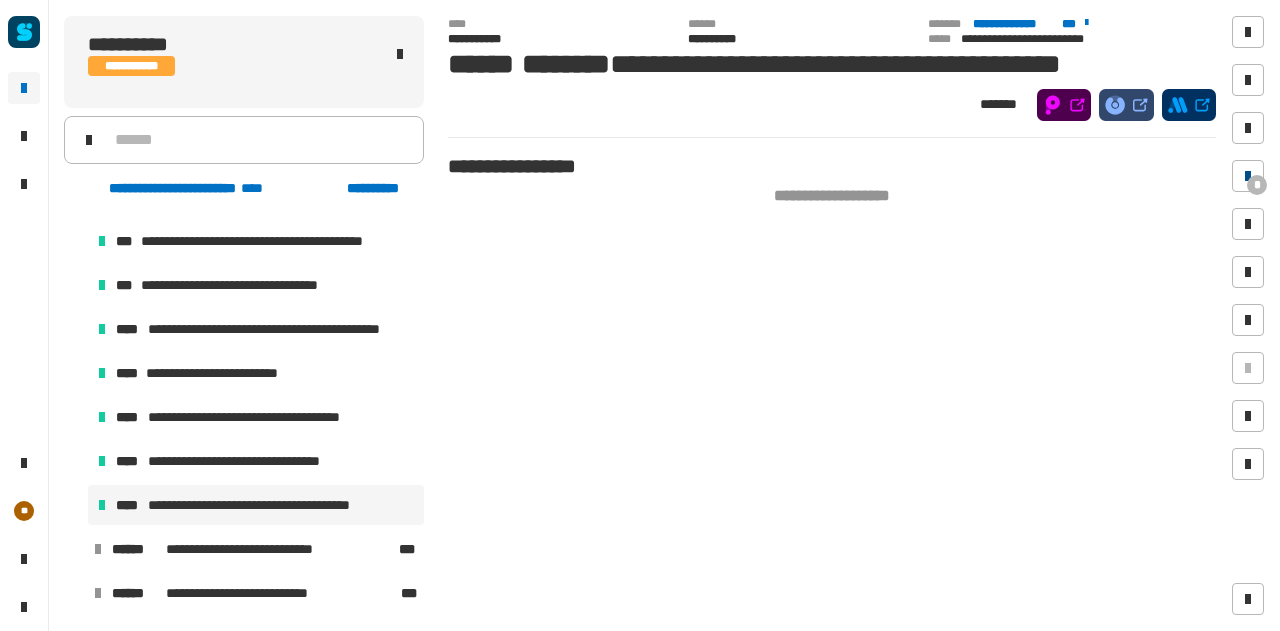 click at bounding box center [1248, 176] 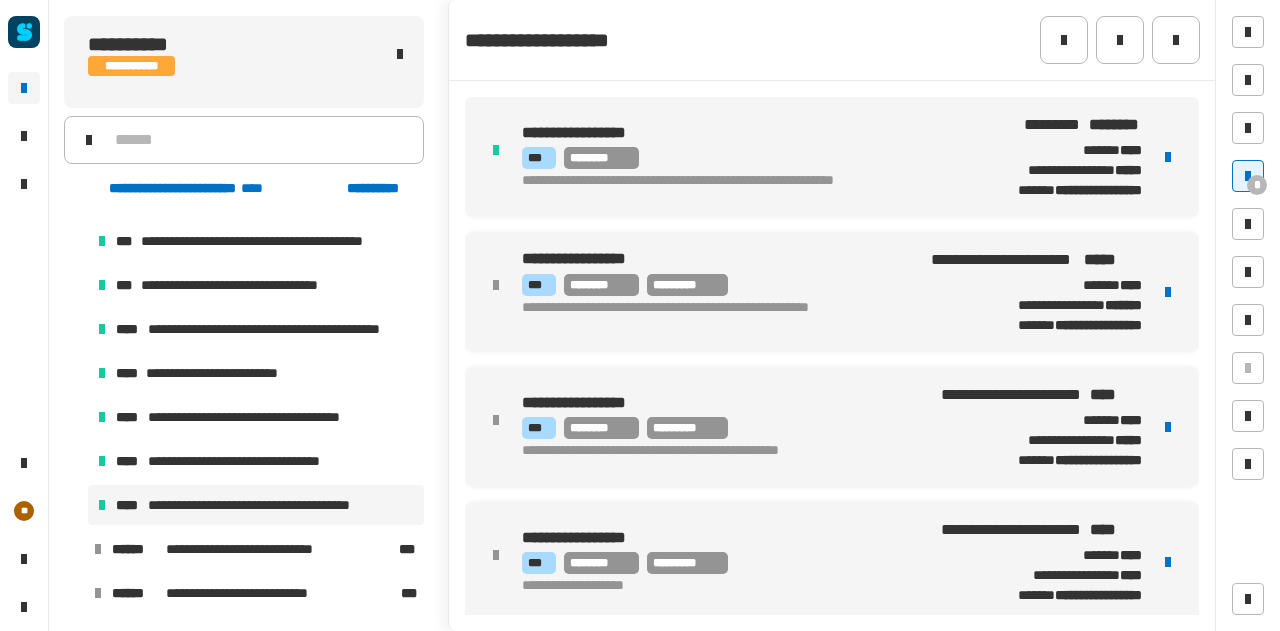 scroll, scrollTop: 4, scrollLeft: 0, axis: vertical 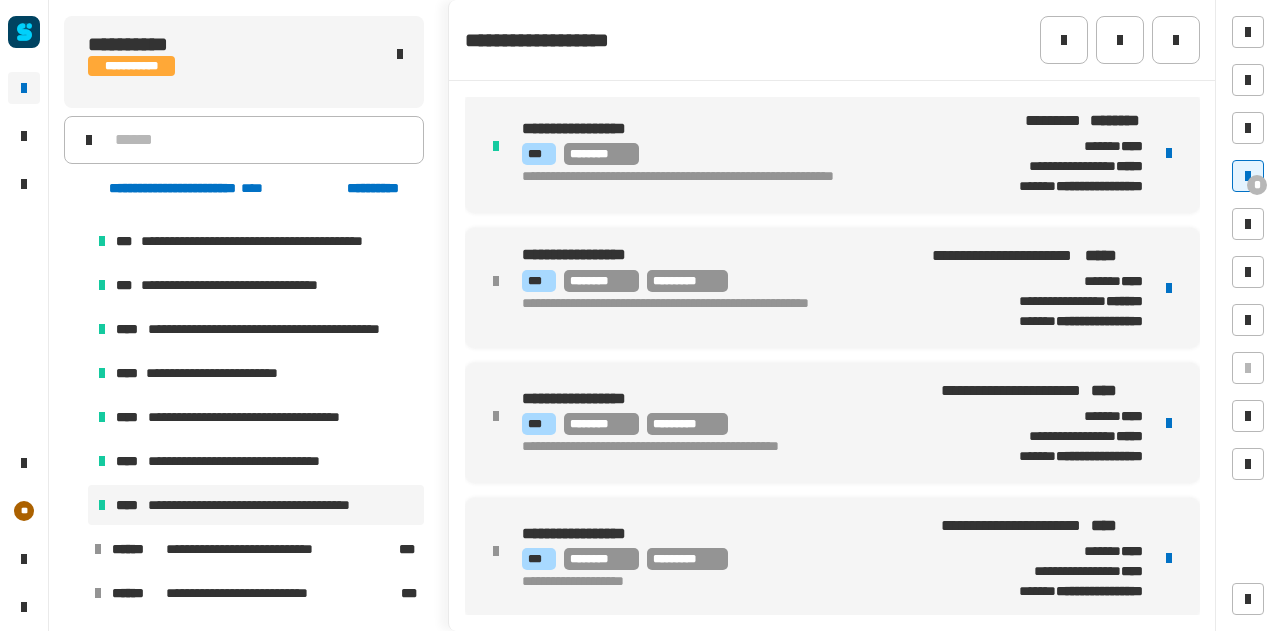 click on "**********" at bounding box center [832, 288] 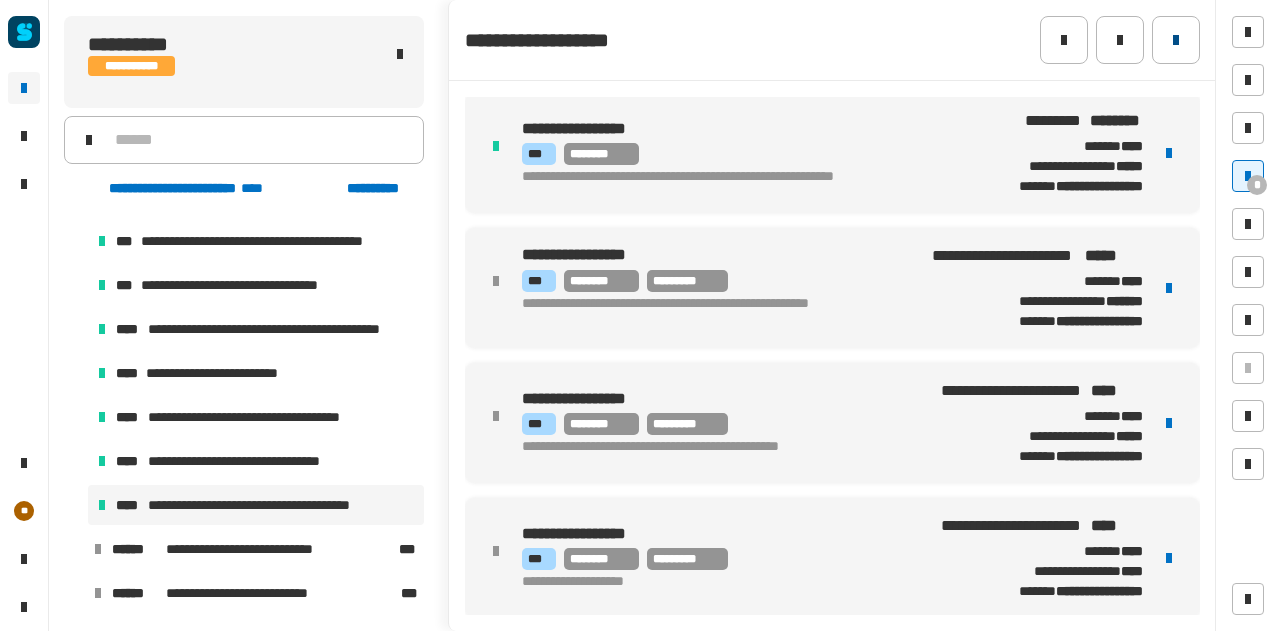 click 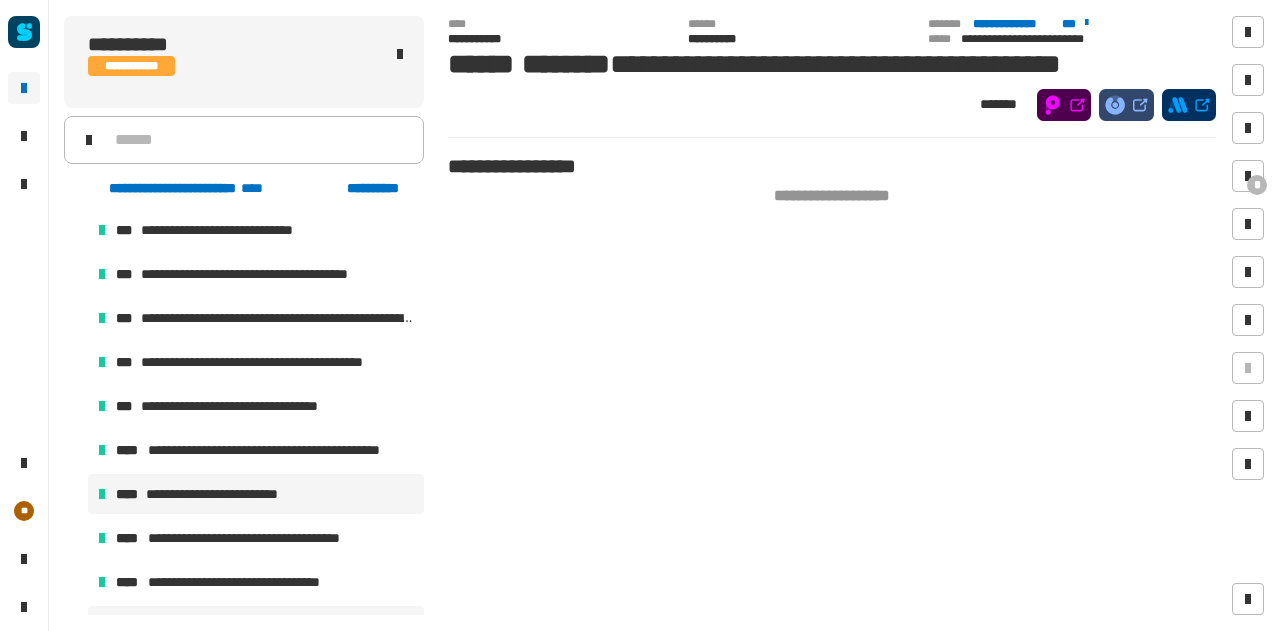 scroll, scrollTop: 967, scrollLeft: 0, axis: vertical 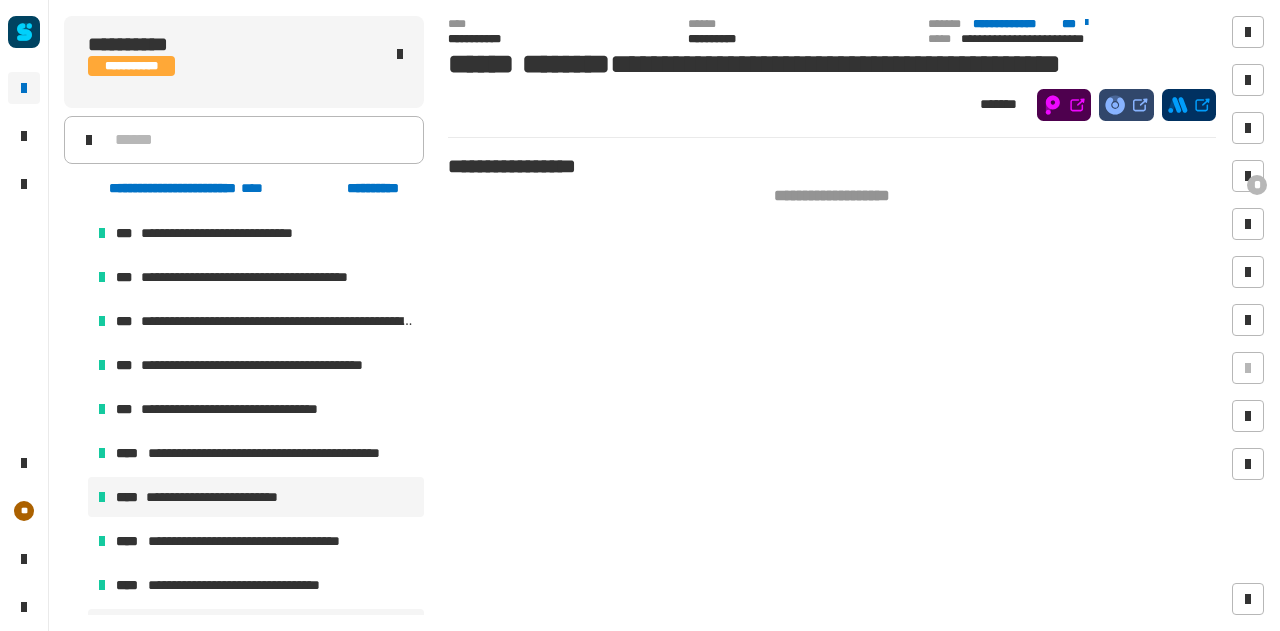 click on "**********" at bounding box center (227, 497) 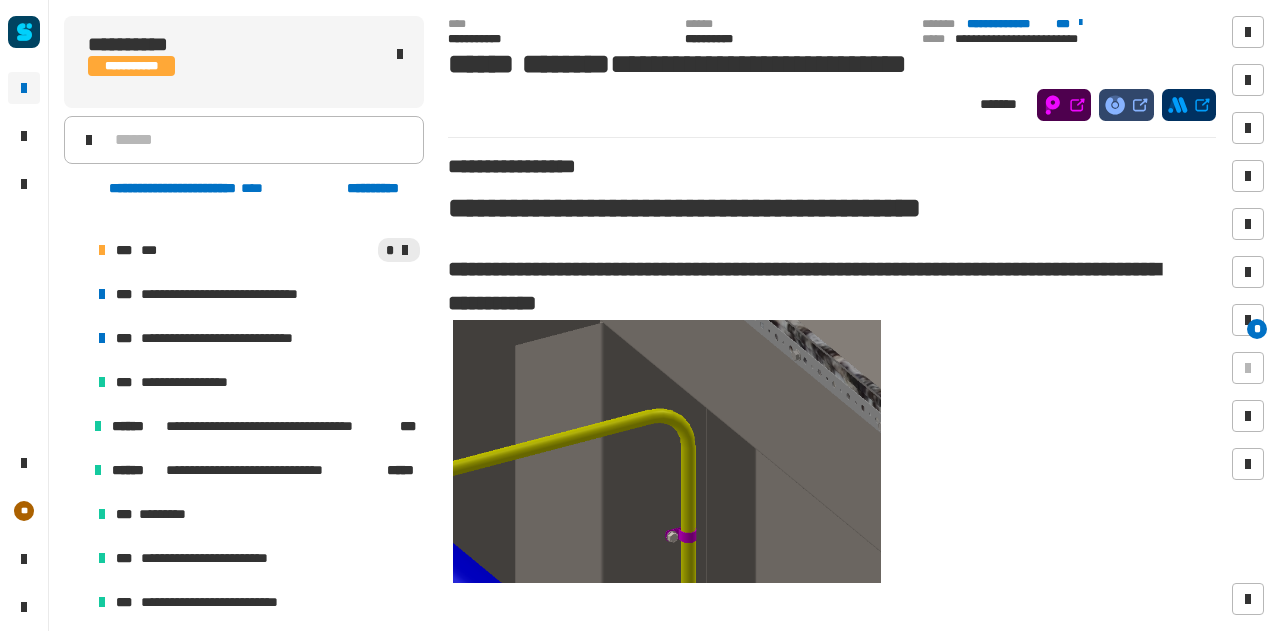 scroll, scrollTop: 507, scrollLeft: 0, axis: vertical 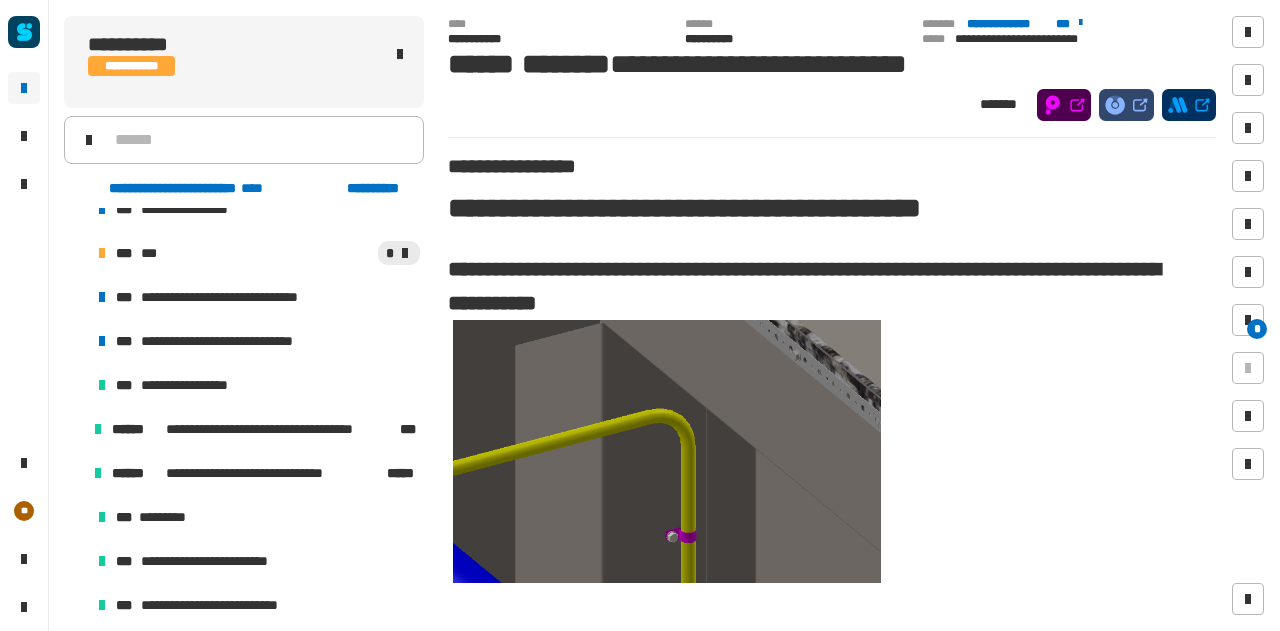 click at bounding box center (74, 473) 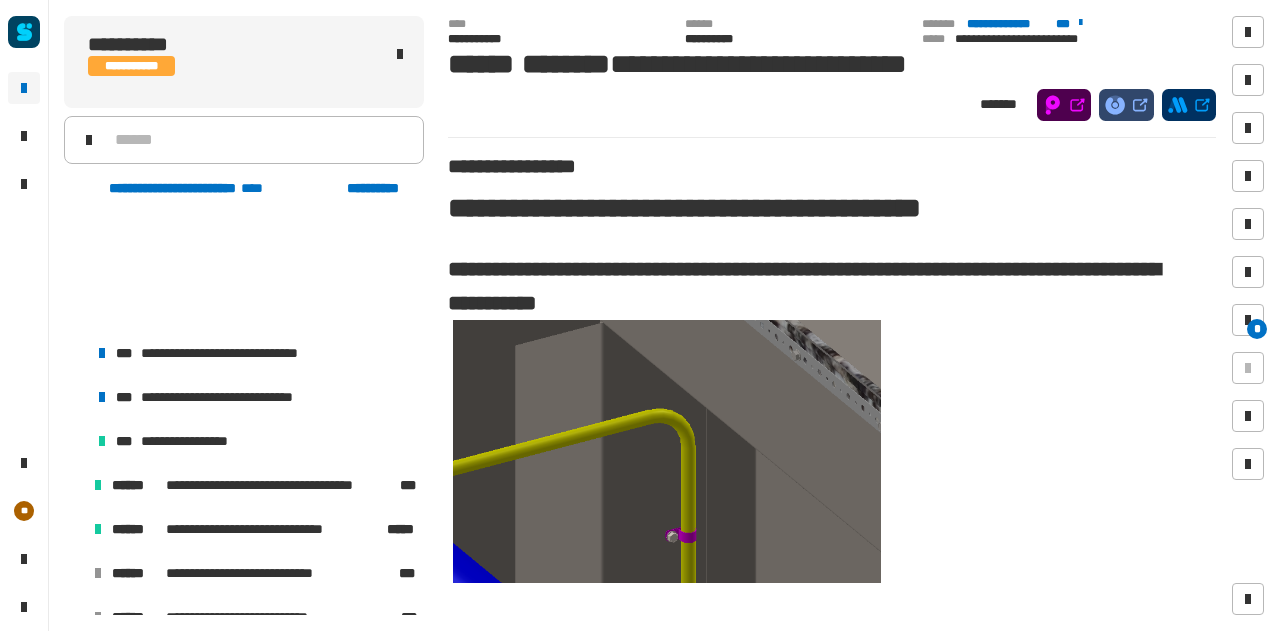 scroll, scrollTop: 640, scrollLeft: 0, axis: vertical 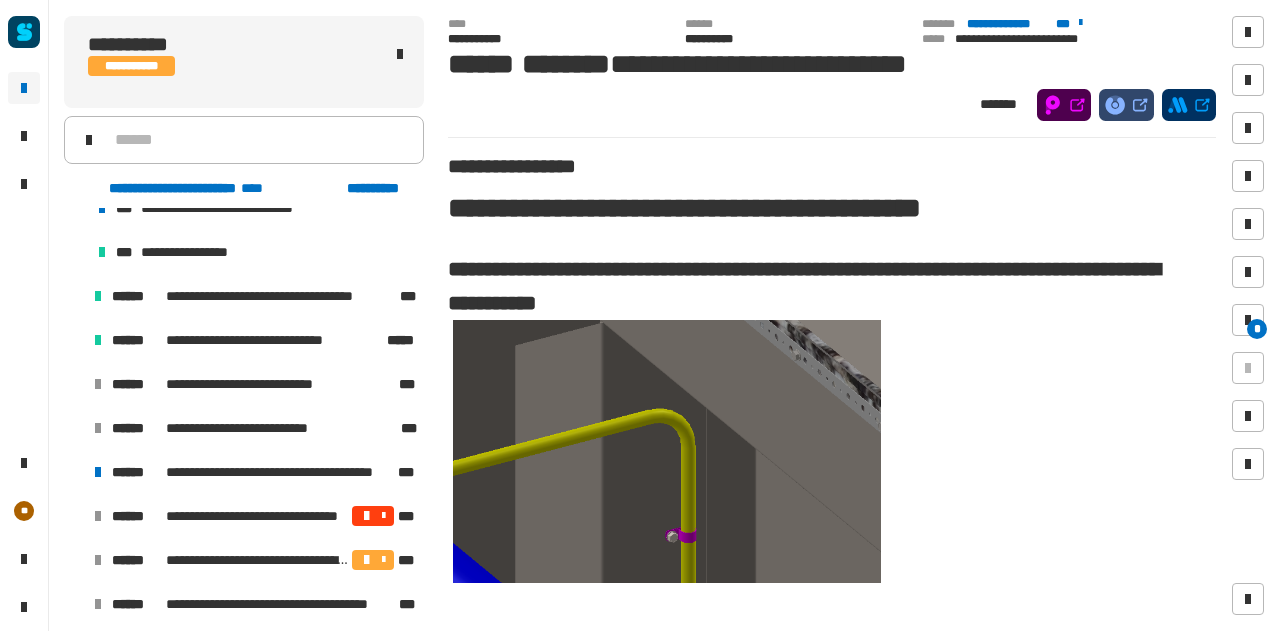 click at bounding box center (74, 472) 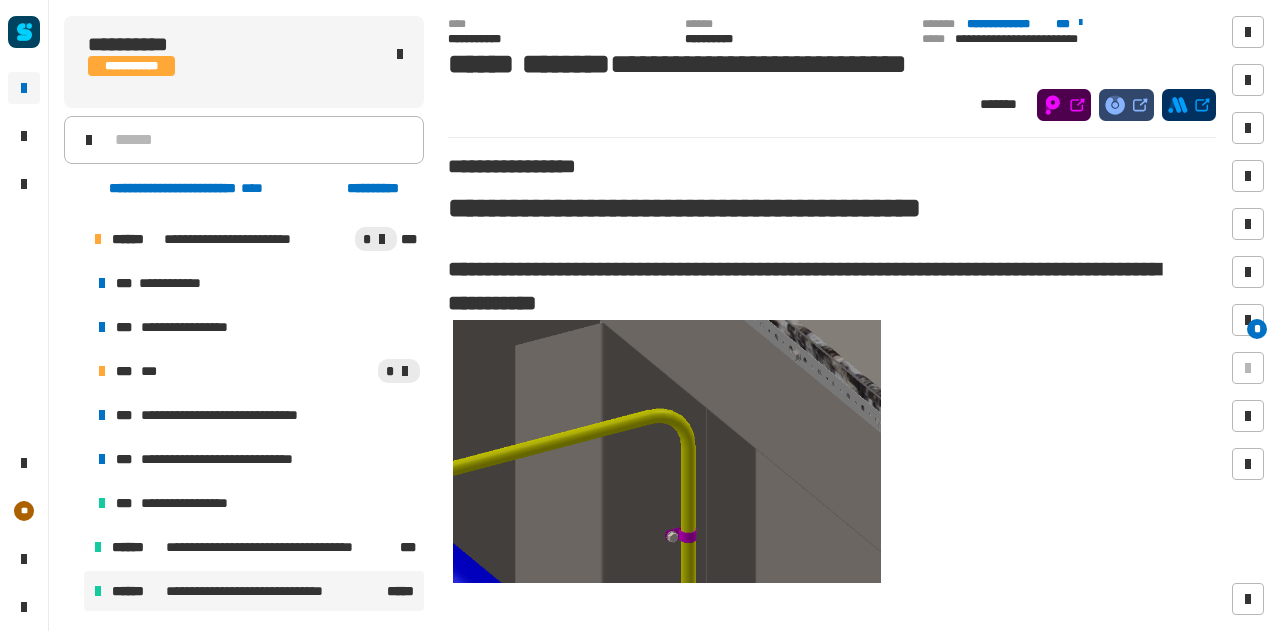 scroll, scrollTop: 391, scrollLeft: 0, axis: vertical 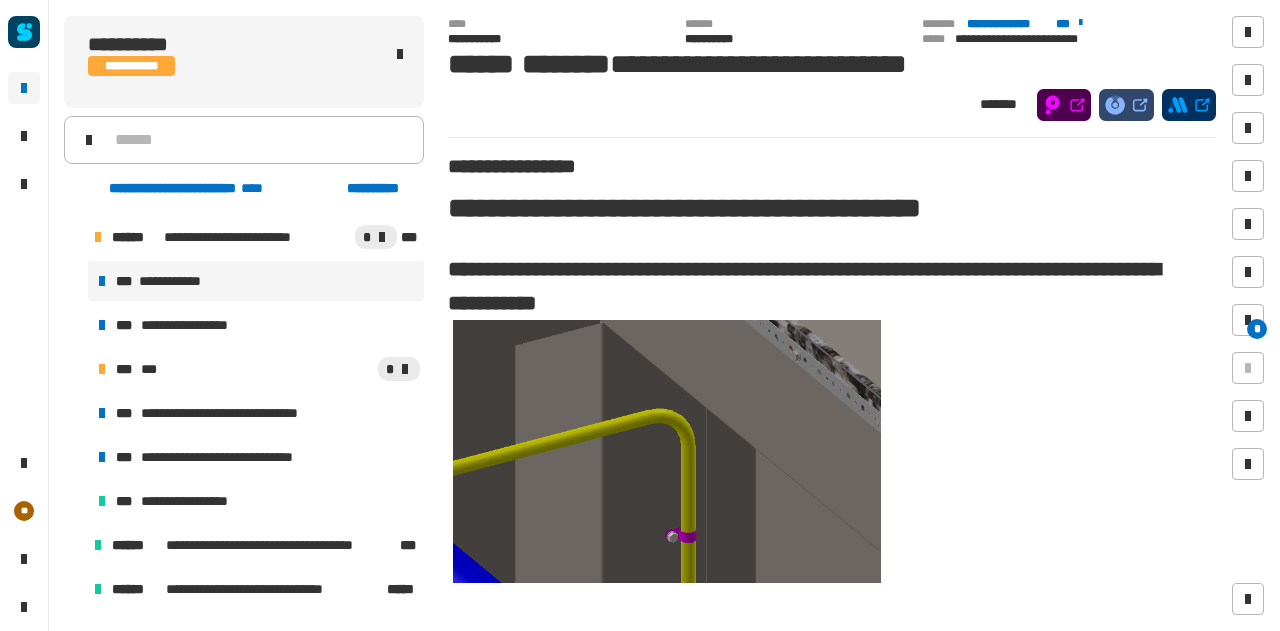 click on "**********" at bounding box center (174, 281) 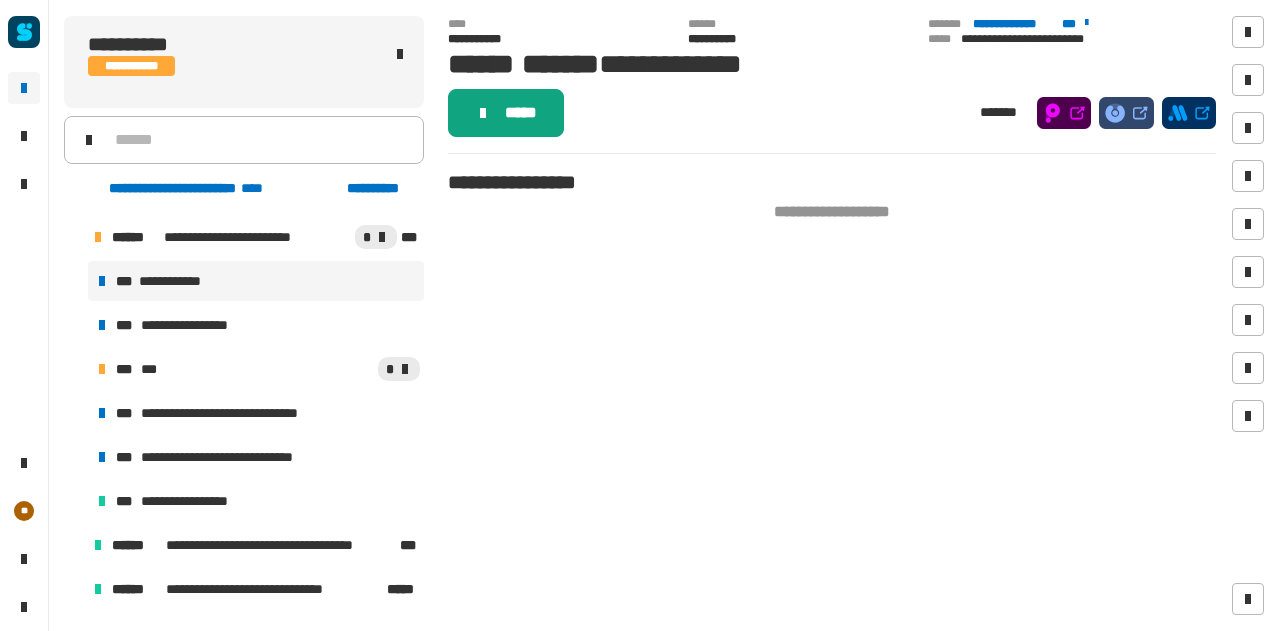 click on "*****" 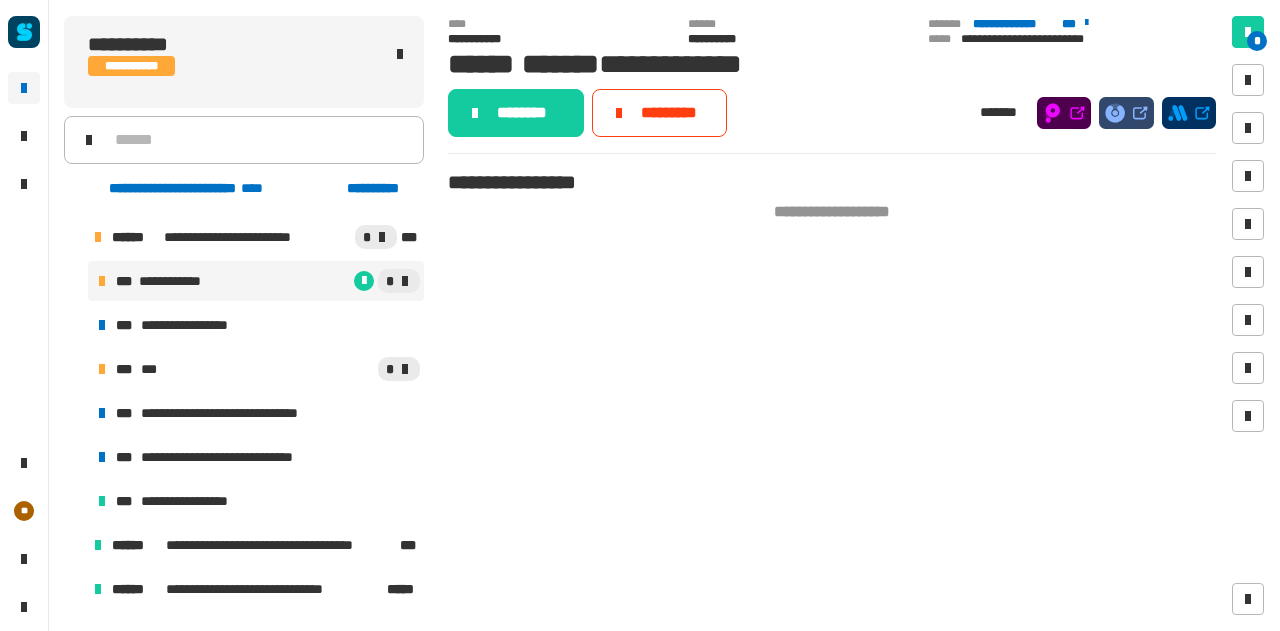 click on "********" 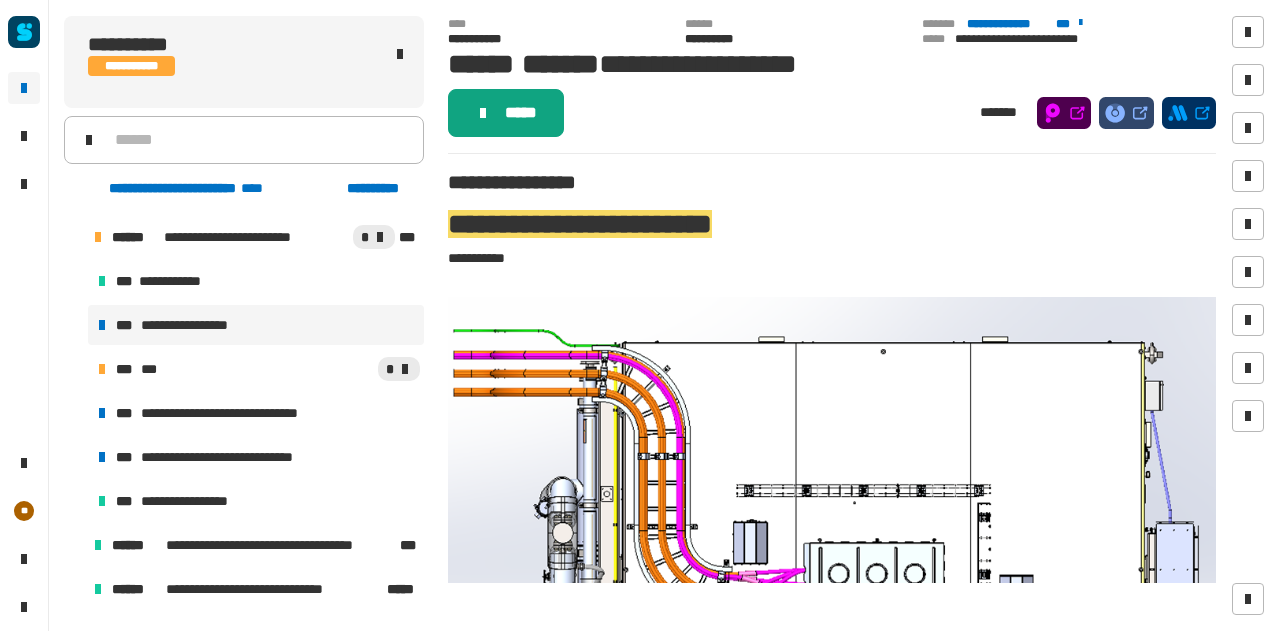 click on "*****" 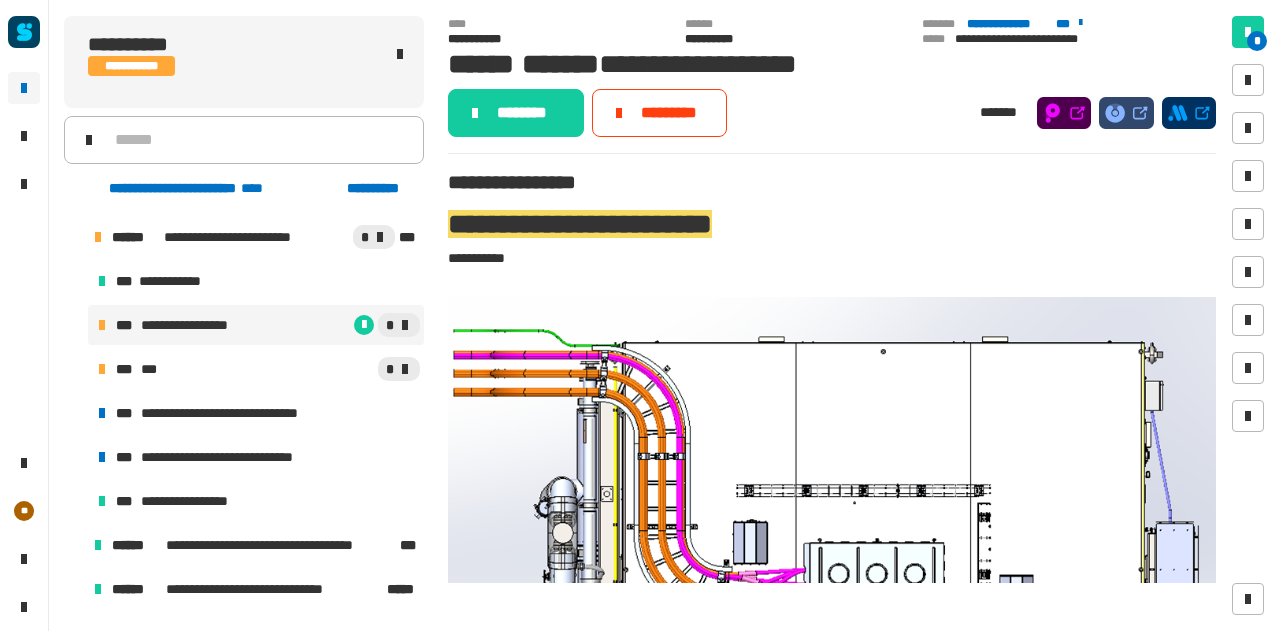 click on "********" 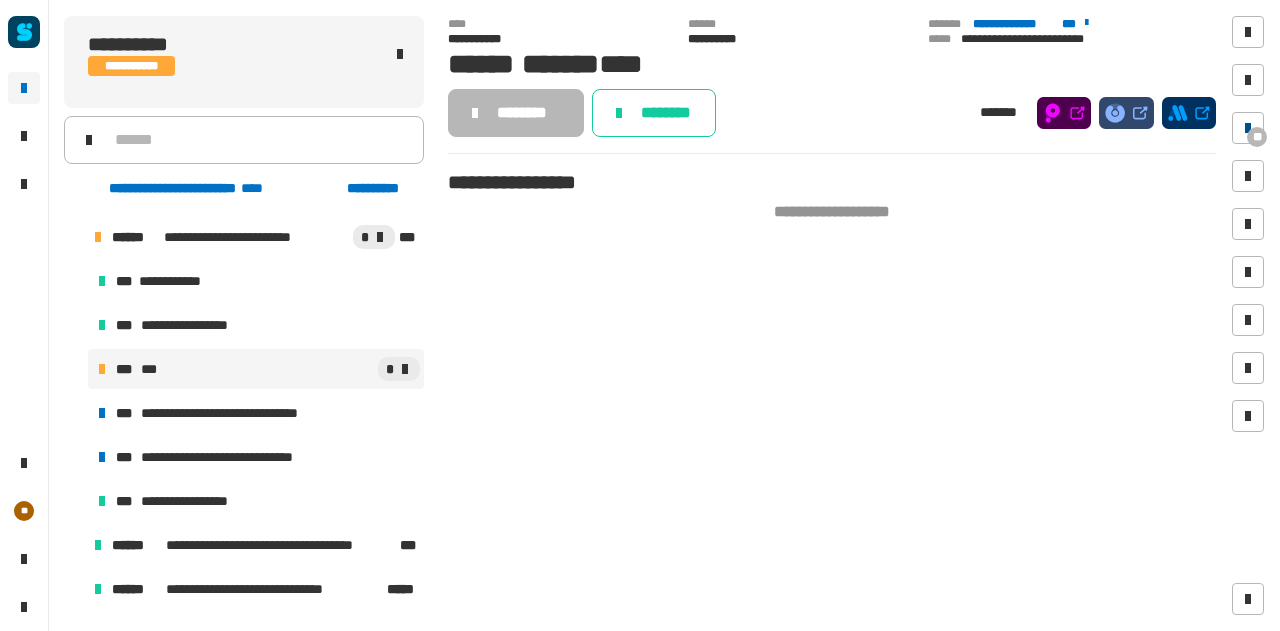 click at bounding box center [1248, 128] 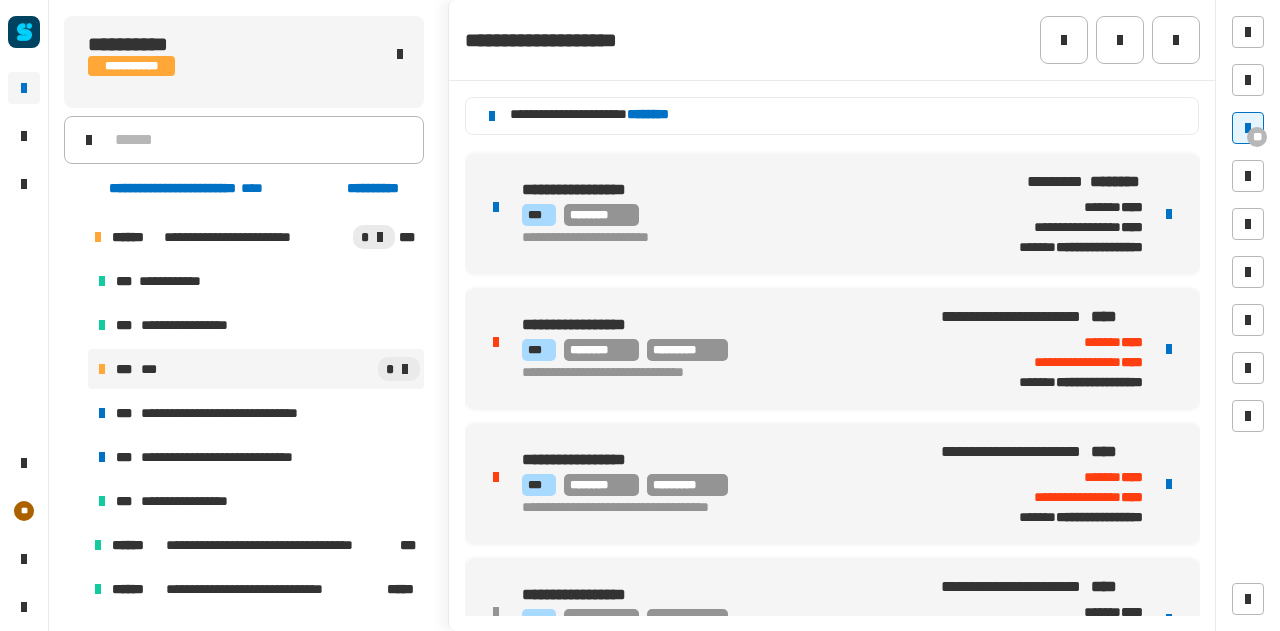scroll, scrollTop: 113, scrollLeft: 0, axis: vertical 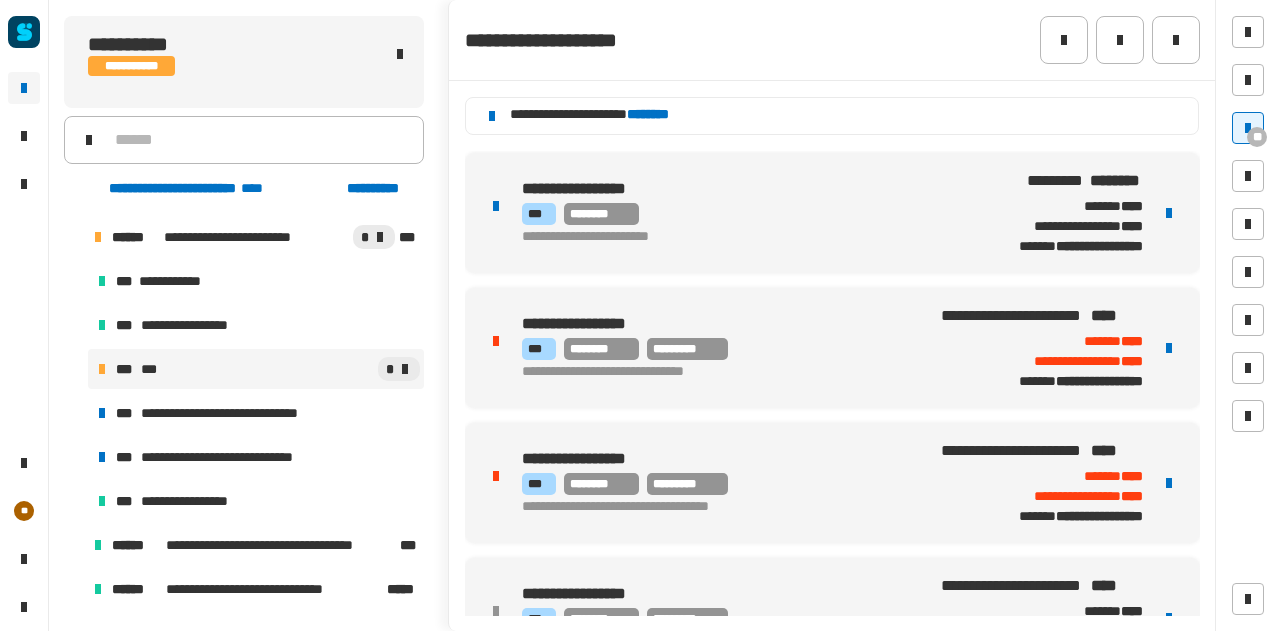 click on "**********" 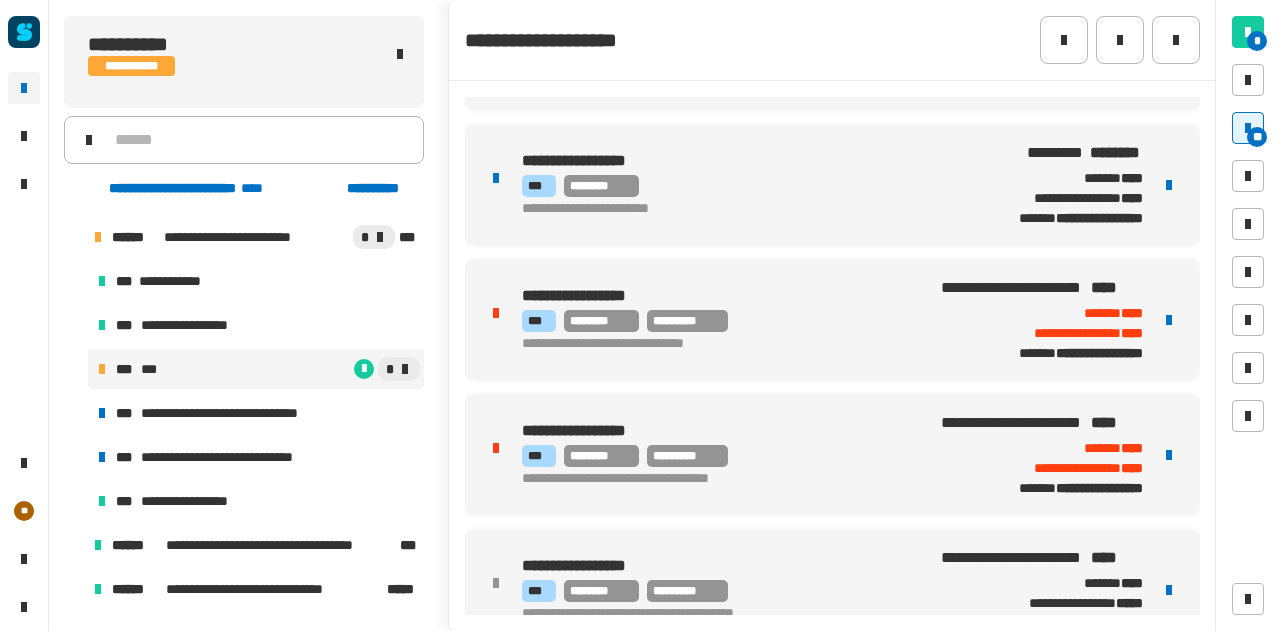 scroll, scrollTop: 110, scrollLeft: 0, axis: vertical 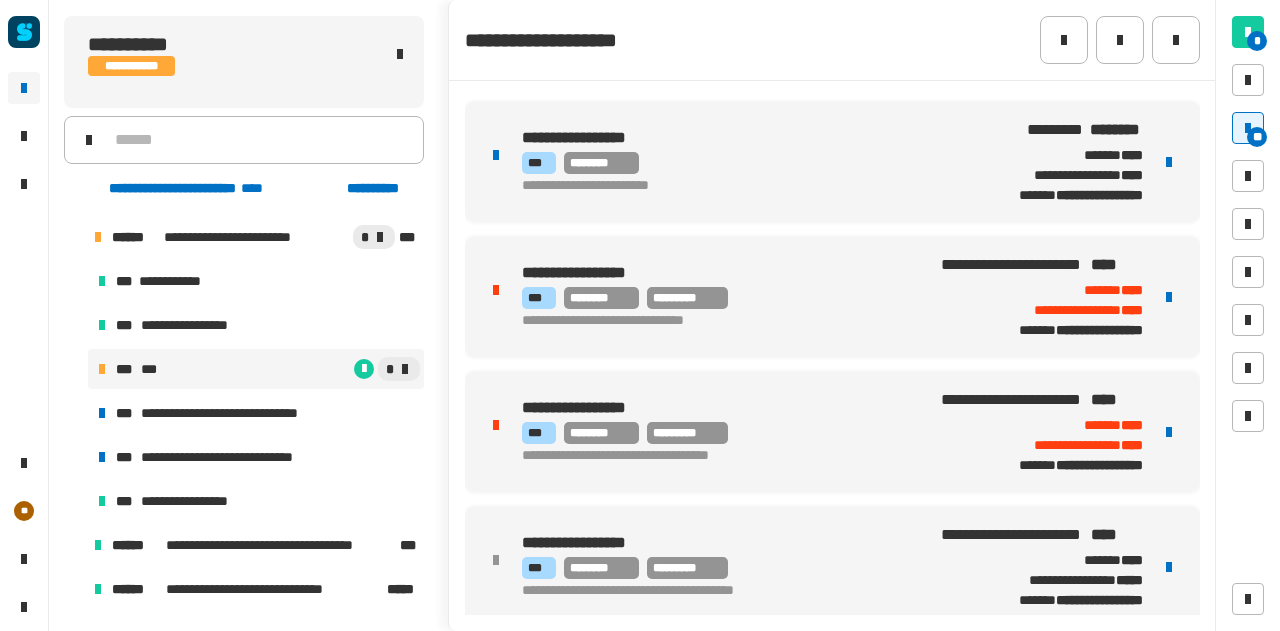click at bounding box center (1169, 297) 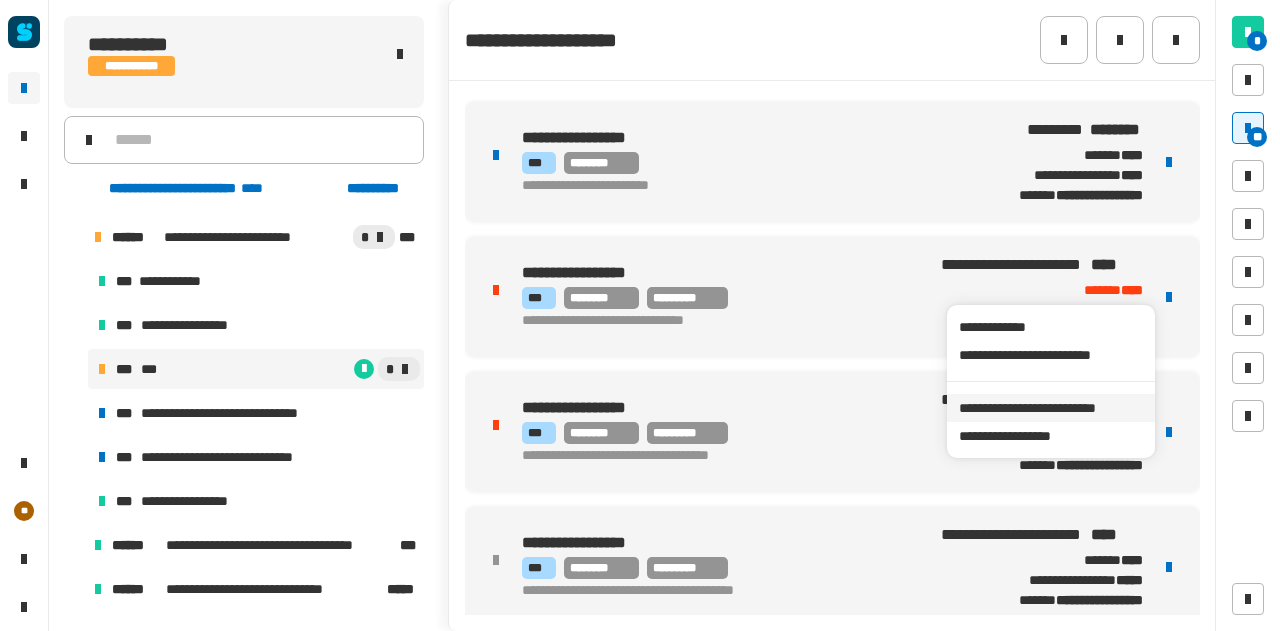 click on "**********" at bounding box center [1050, 408] 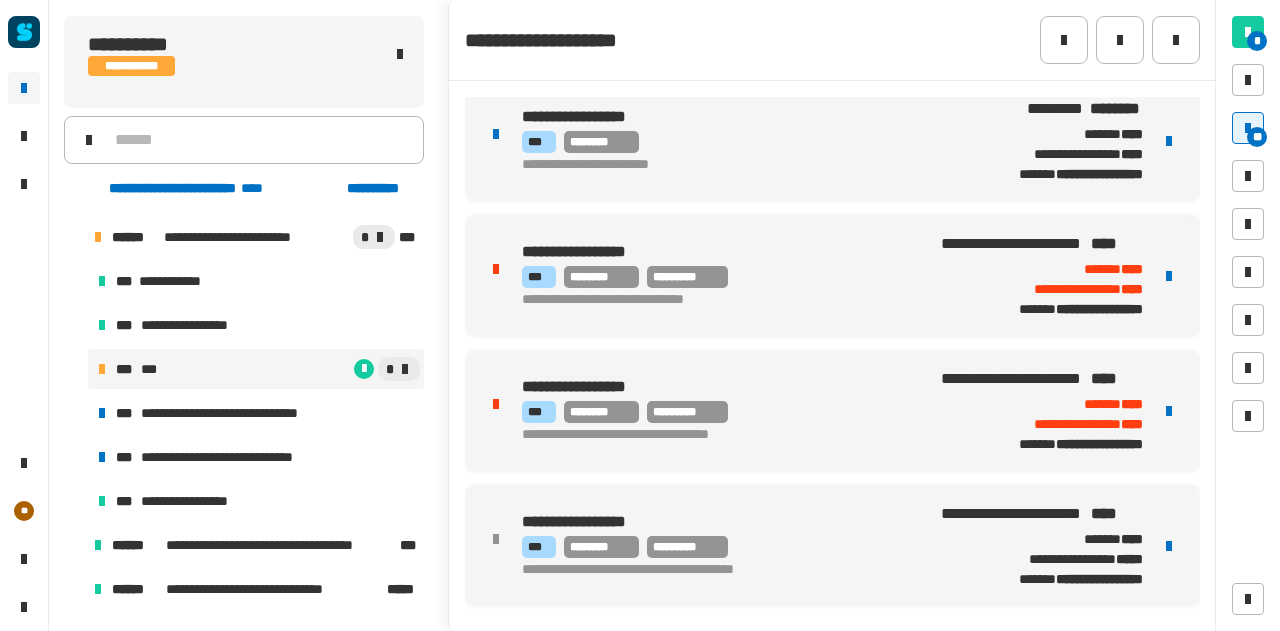 scroll, scrollTop: 146, scrollLeft: 0, axis: vertical 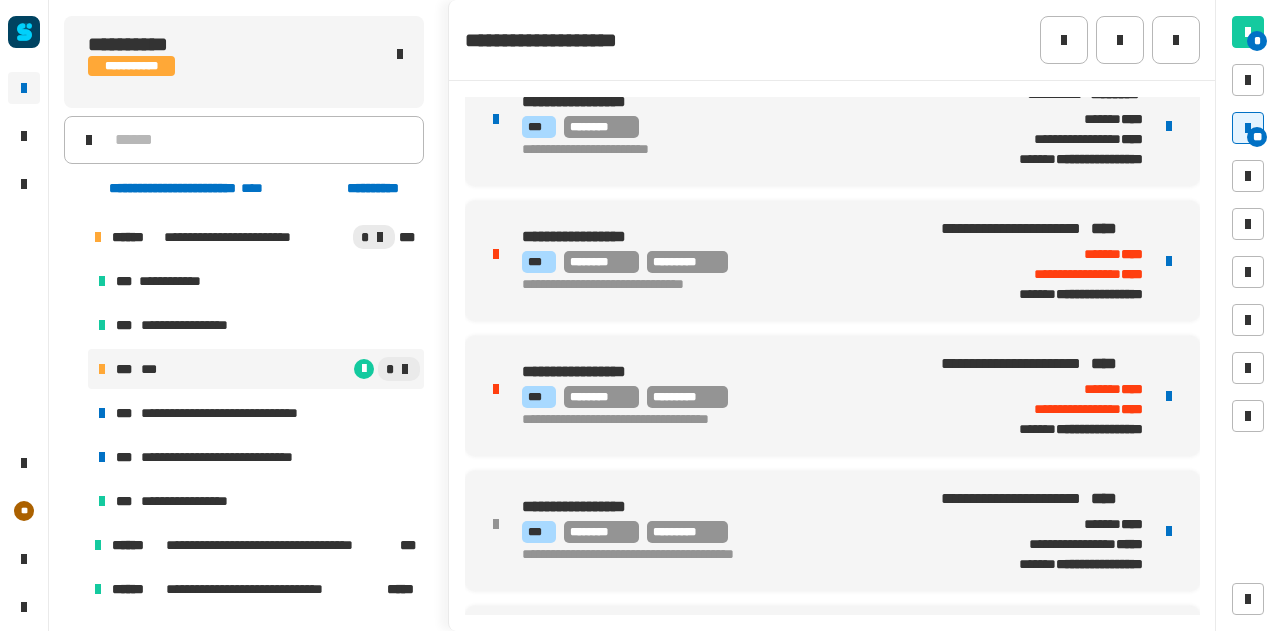 click at bounding box center (1169, 396) 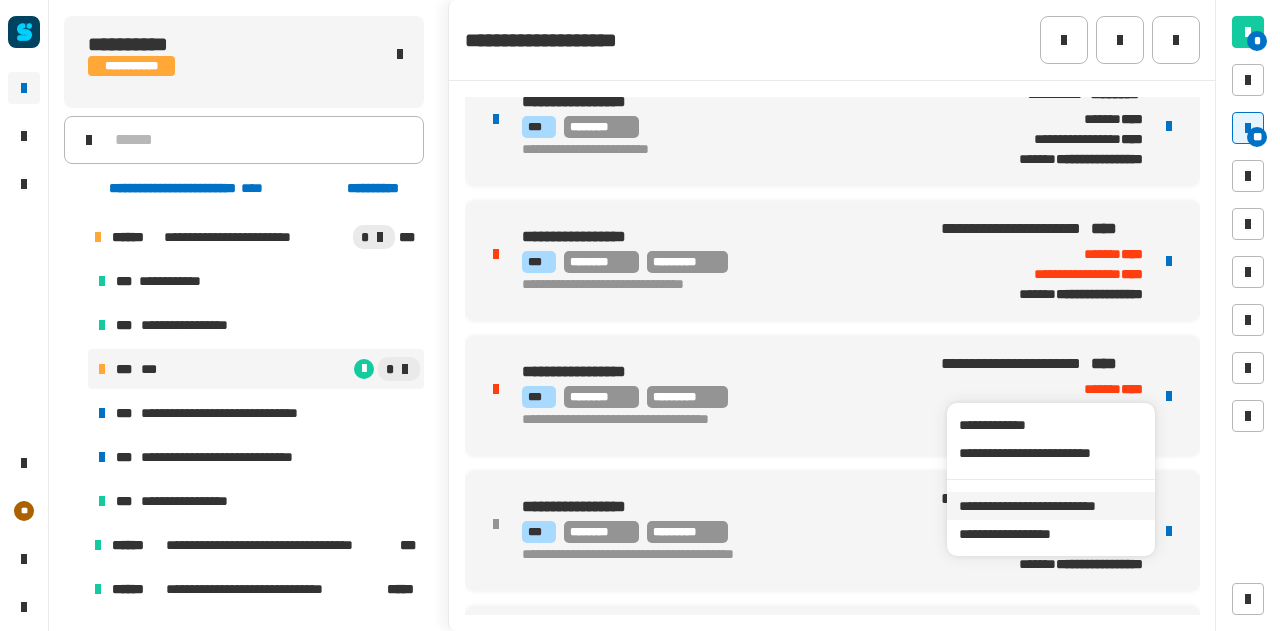 click on "**********" at bounding box center [1050, 506] 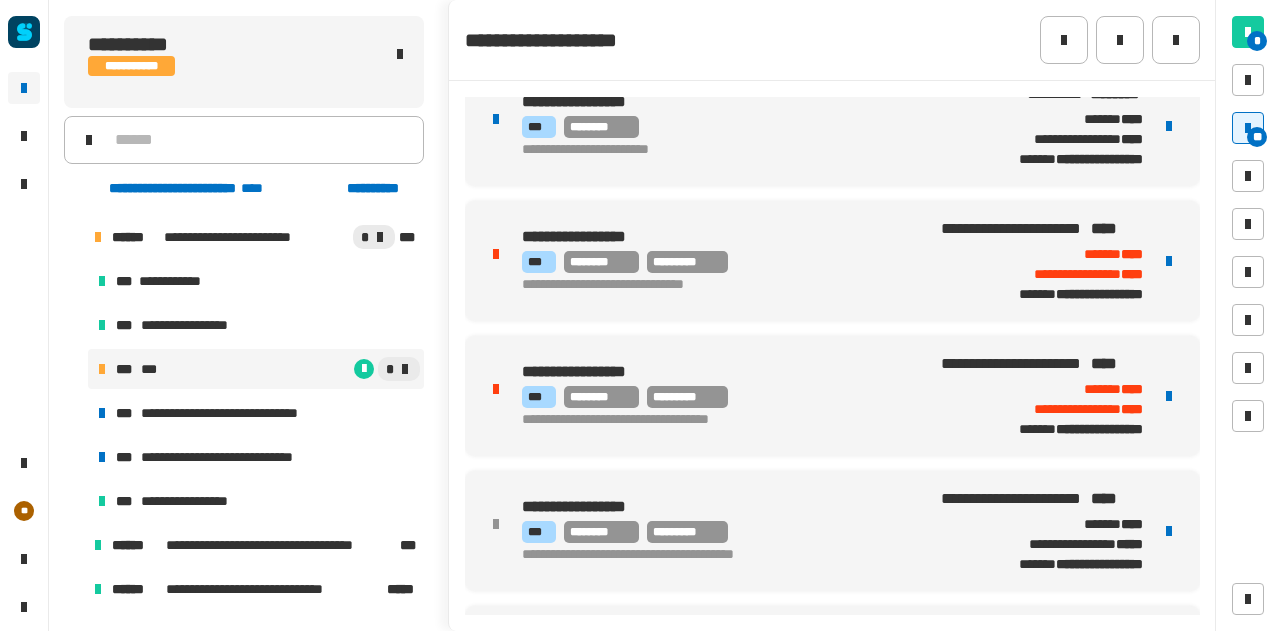 click on "**********" at bounding box center (712, 237) 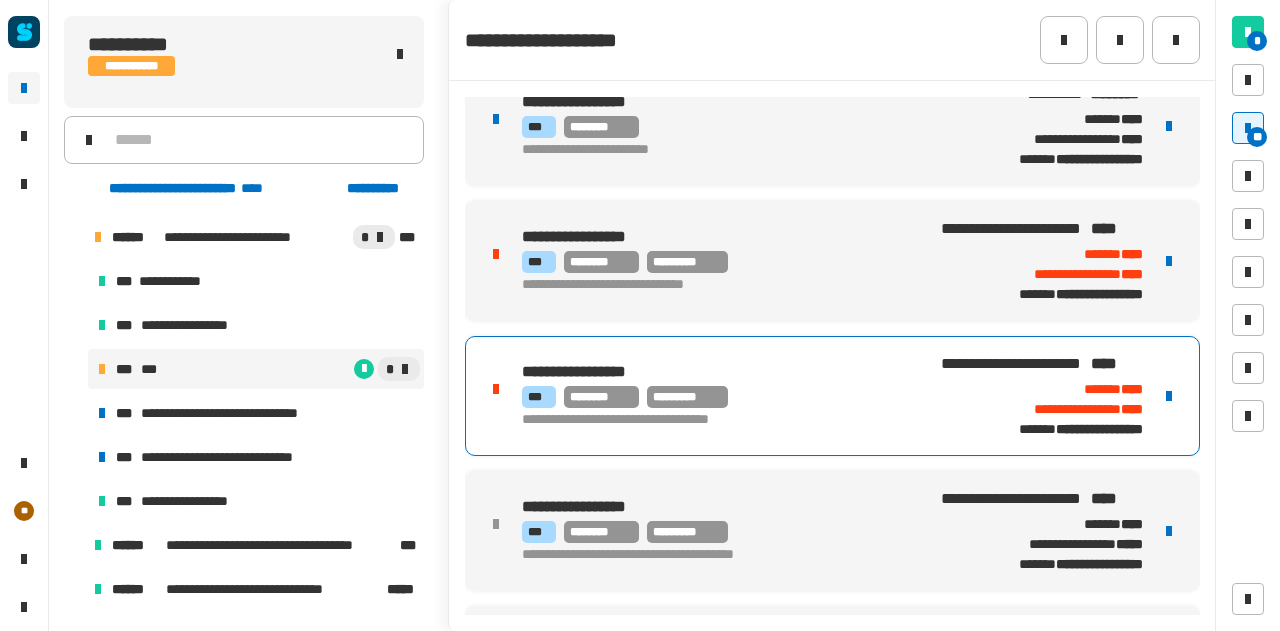 click on "**********" at bounding box center [723, 396] 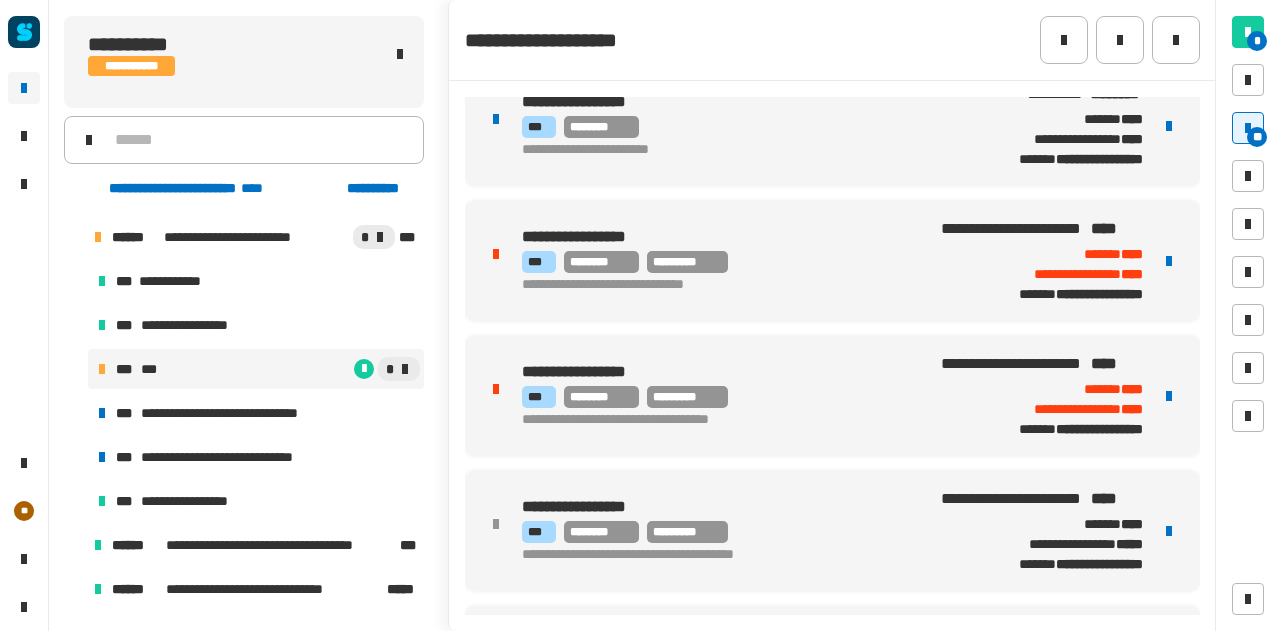 click on "*** ******** *********" at bounding box center [723, 397] 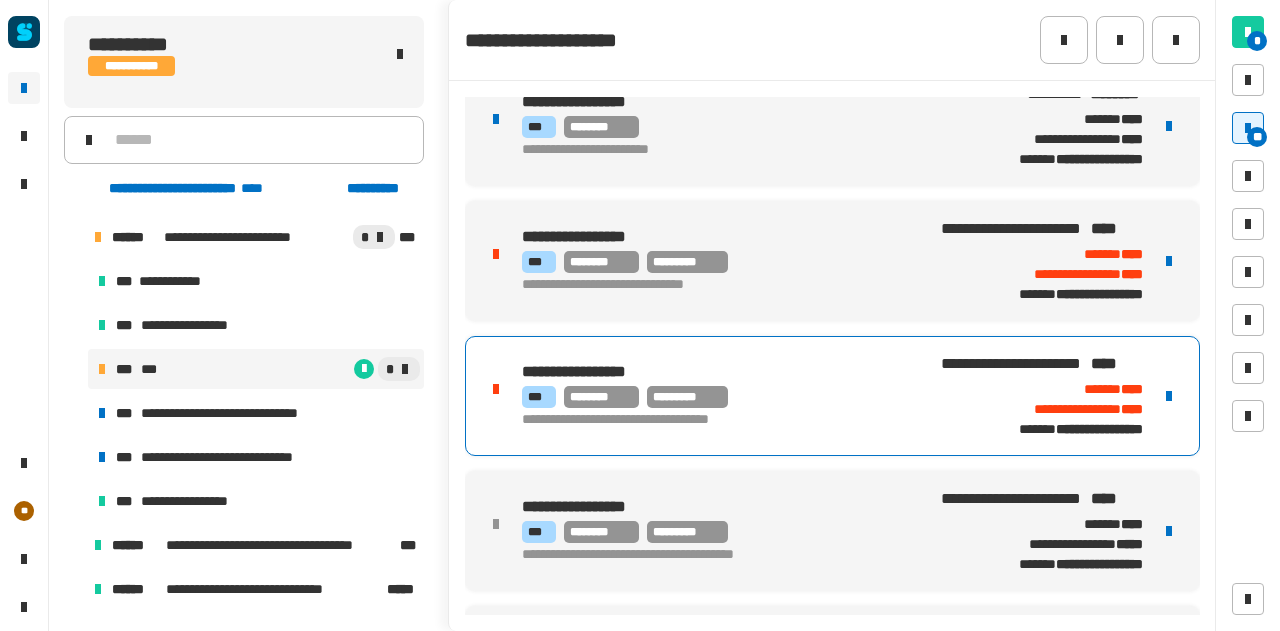 click on "**********" at bounding box center [832, 396] 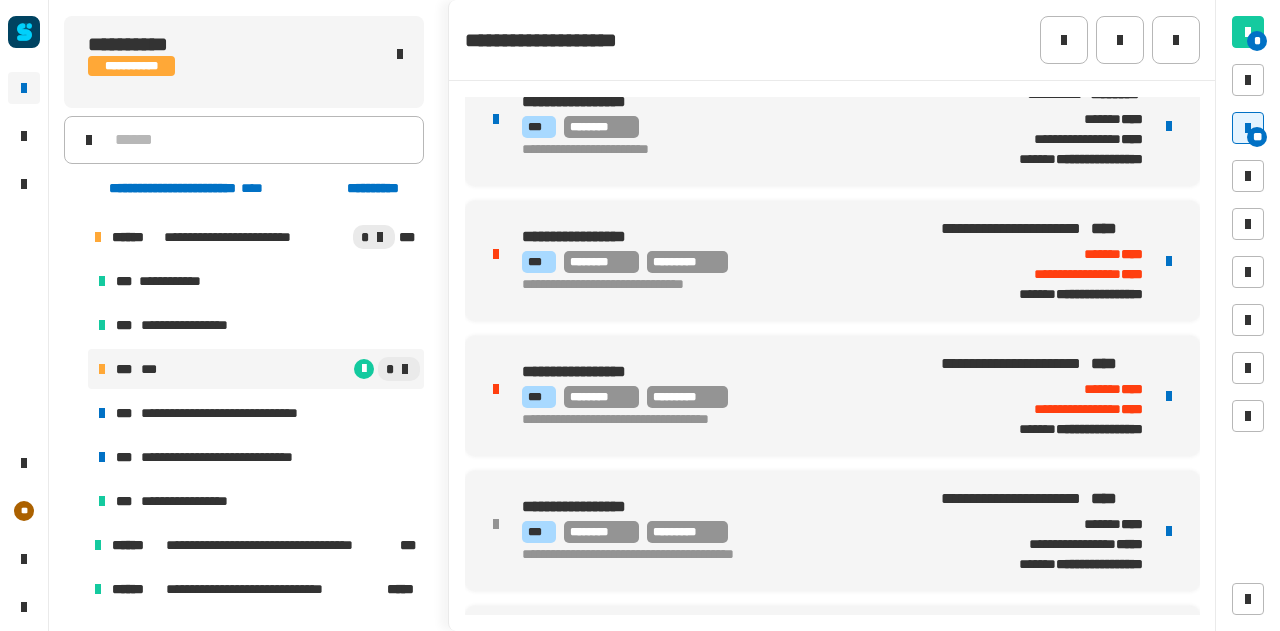 click on "*** ******** *********" at bounding box center [723, 397] 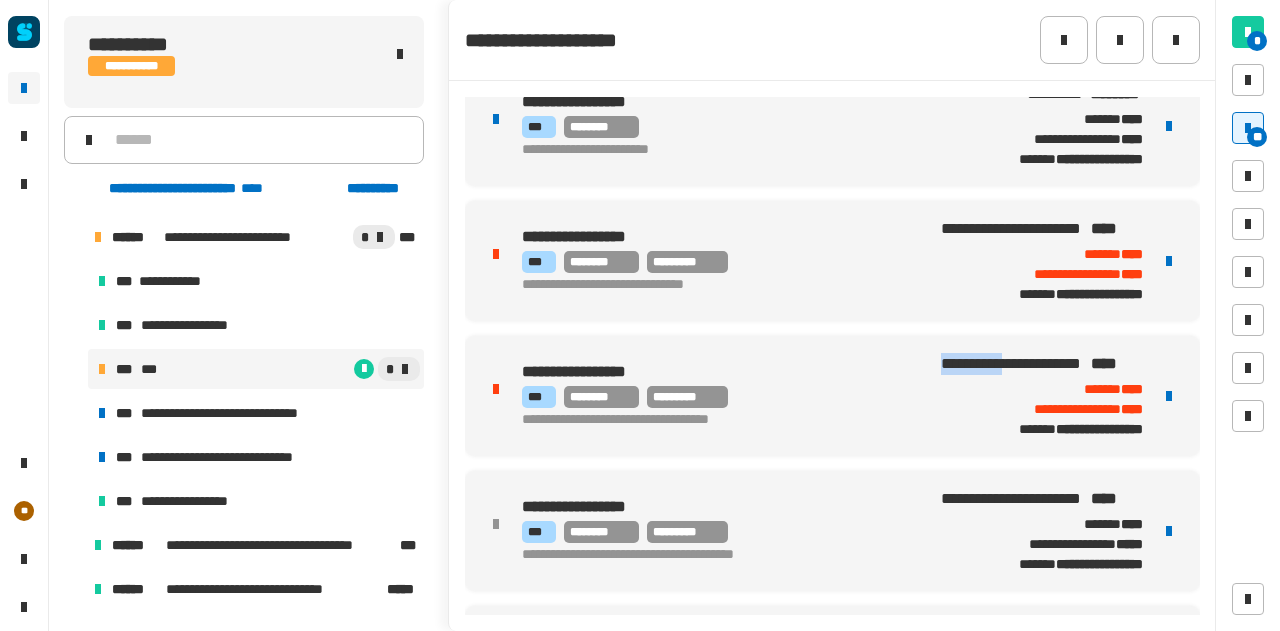 click on "*** ******** *********" at bounding box center [723, 397] 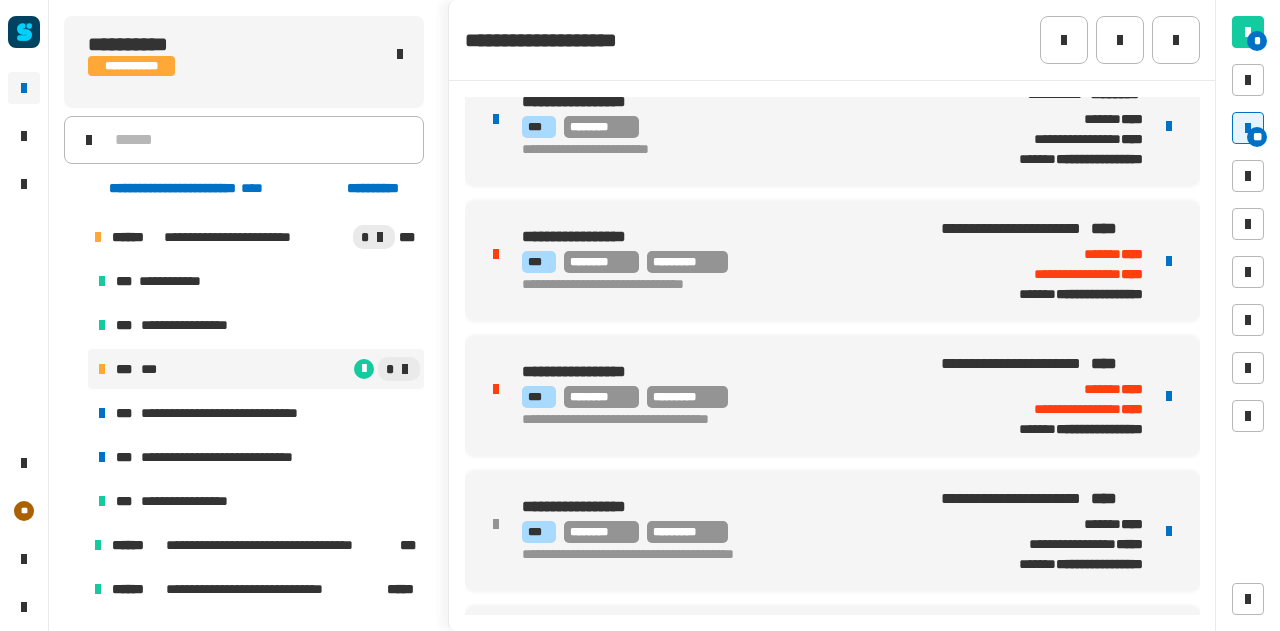 click on "**********" at bounding box center [1042, 364] 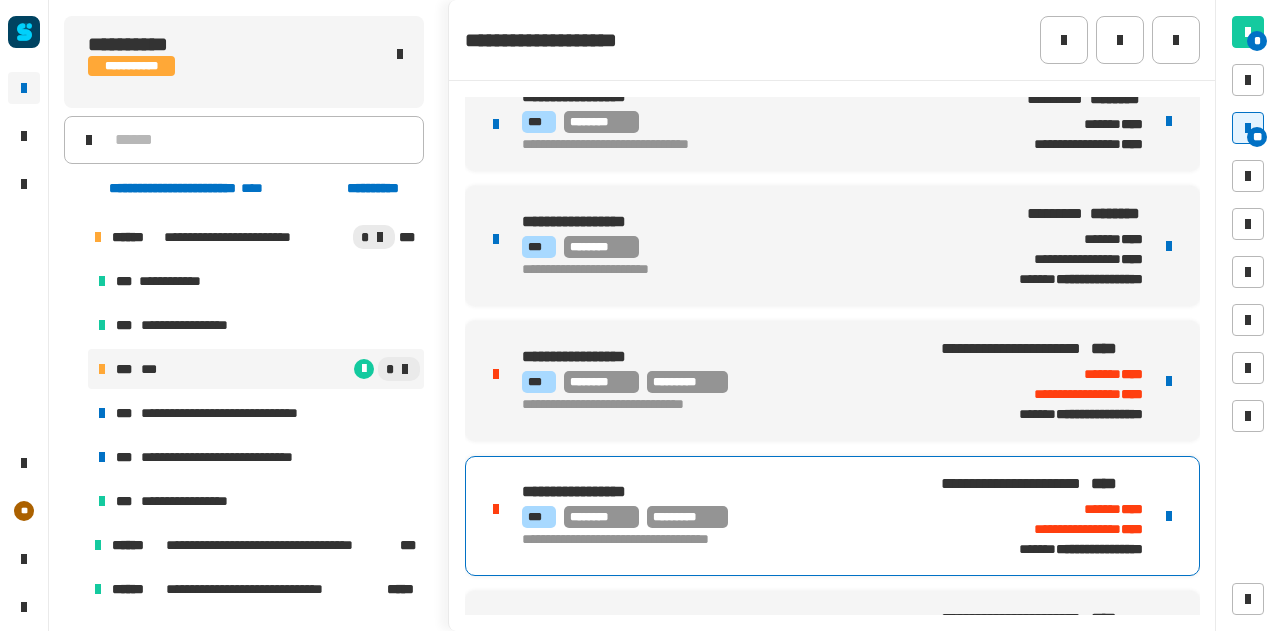 scroll, scrollTop: 0, scrollLeft: 0, axis: both 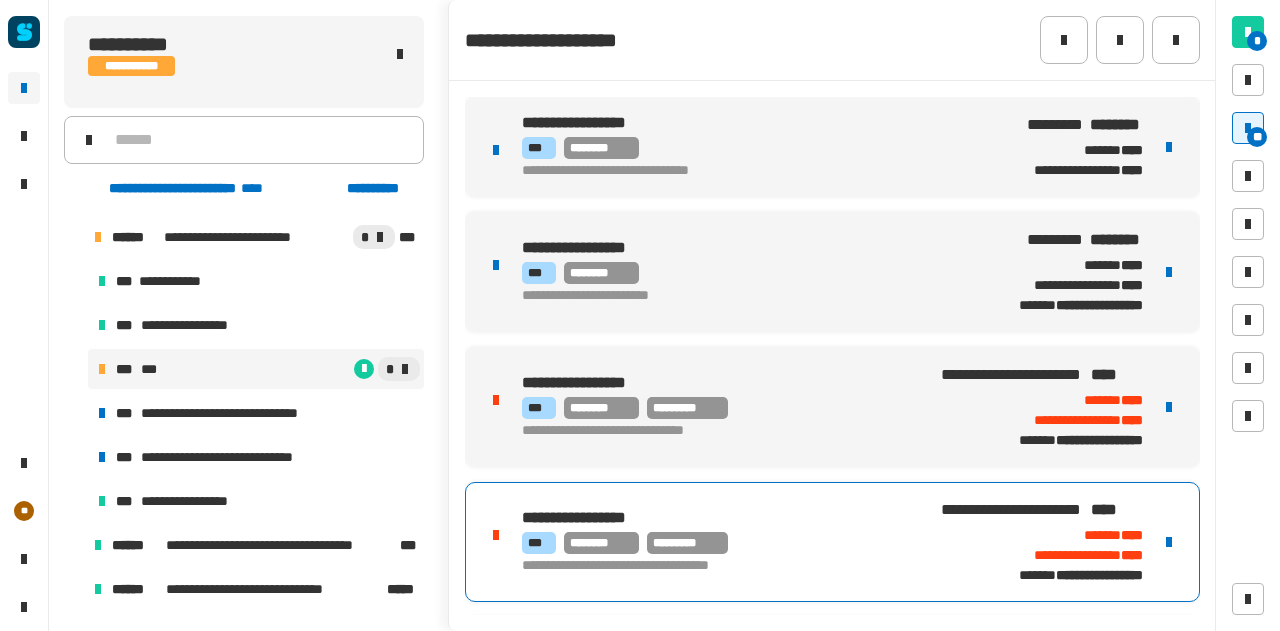 click at bounding box center [1169, 272] 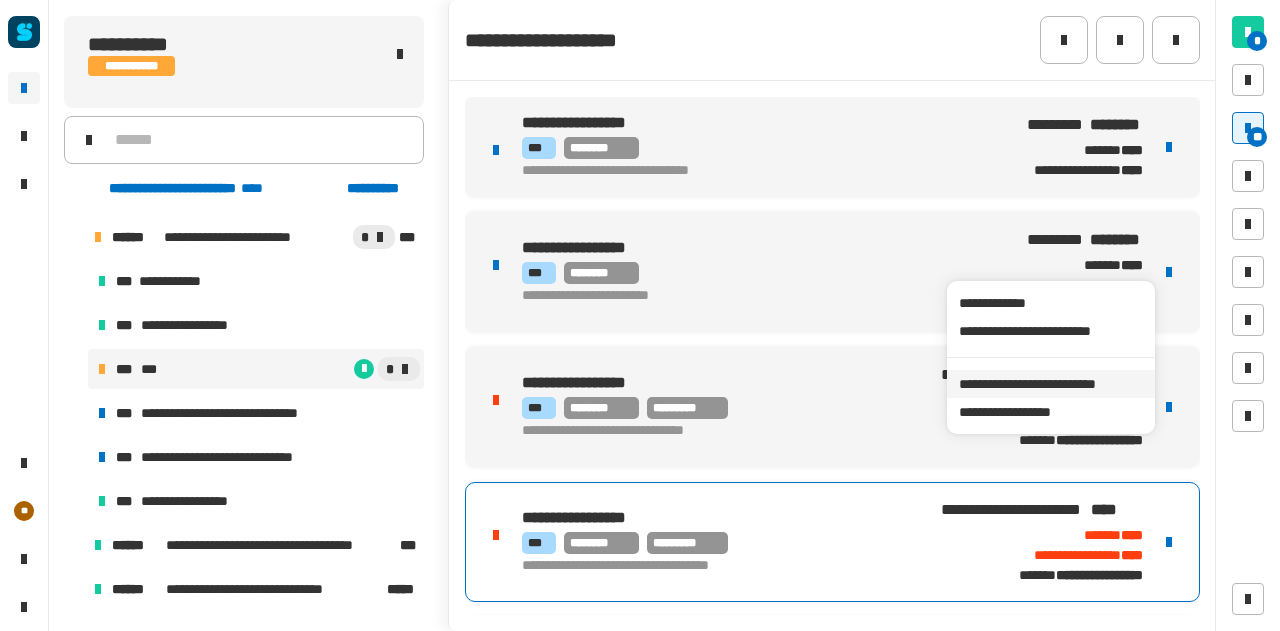 click on "**********" at bounding box center [1050, 384] 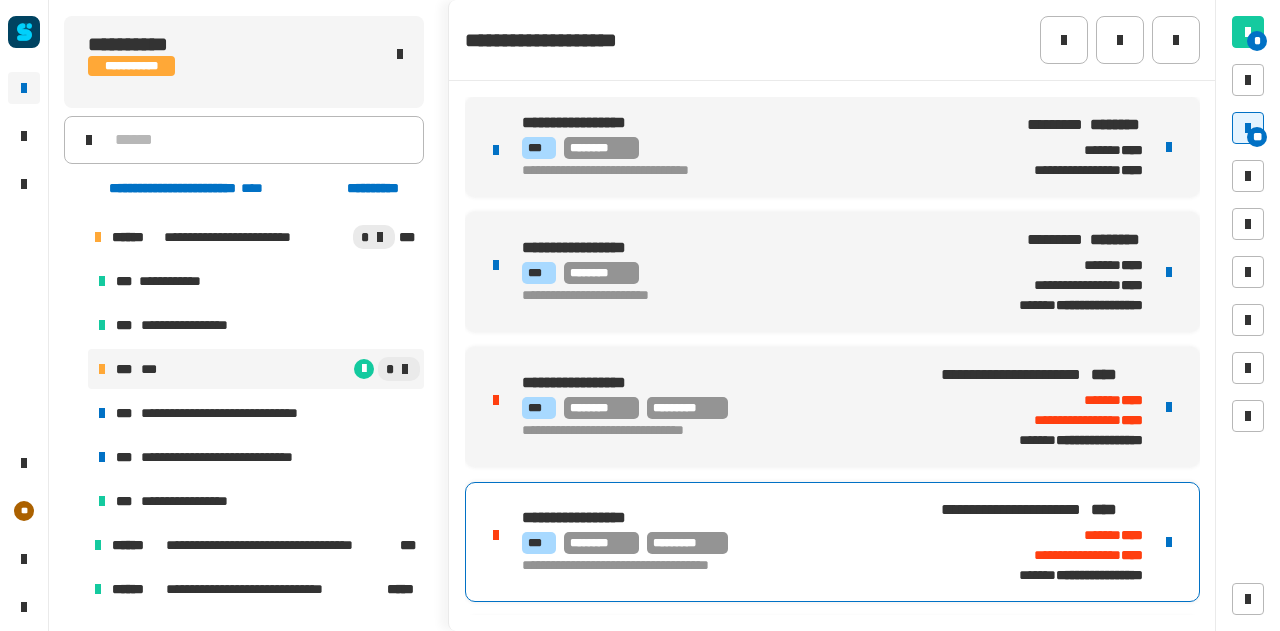 click on "*** ********" at bounding box center [743, 273] 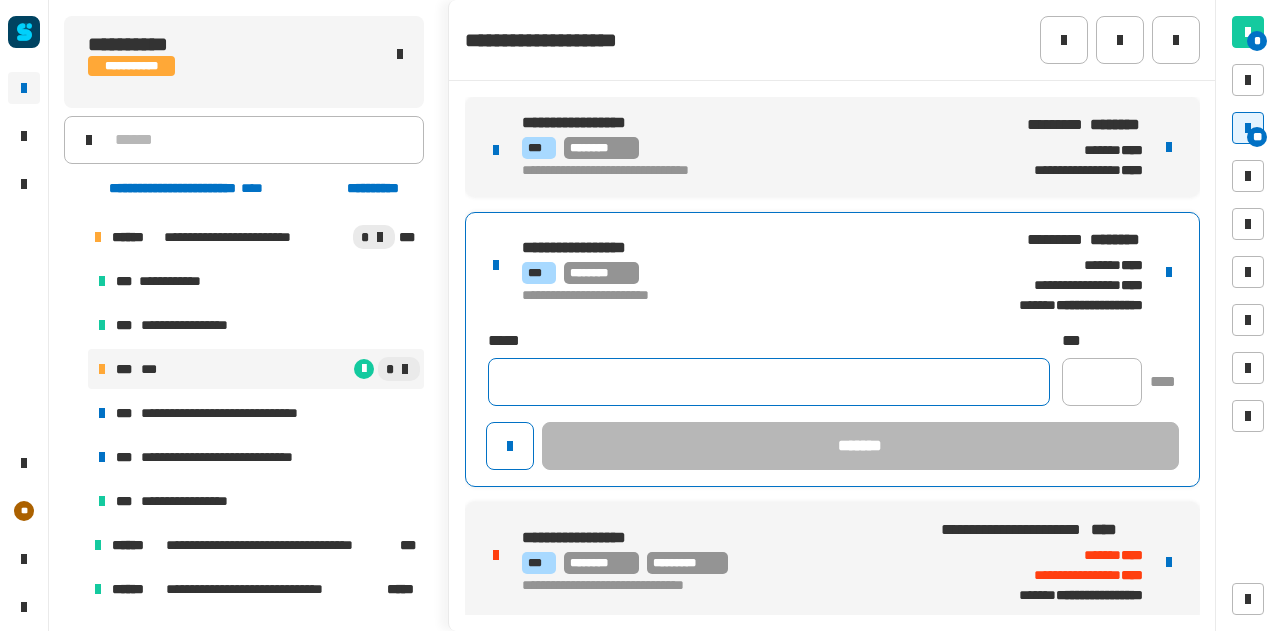 click 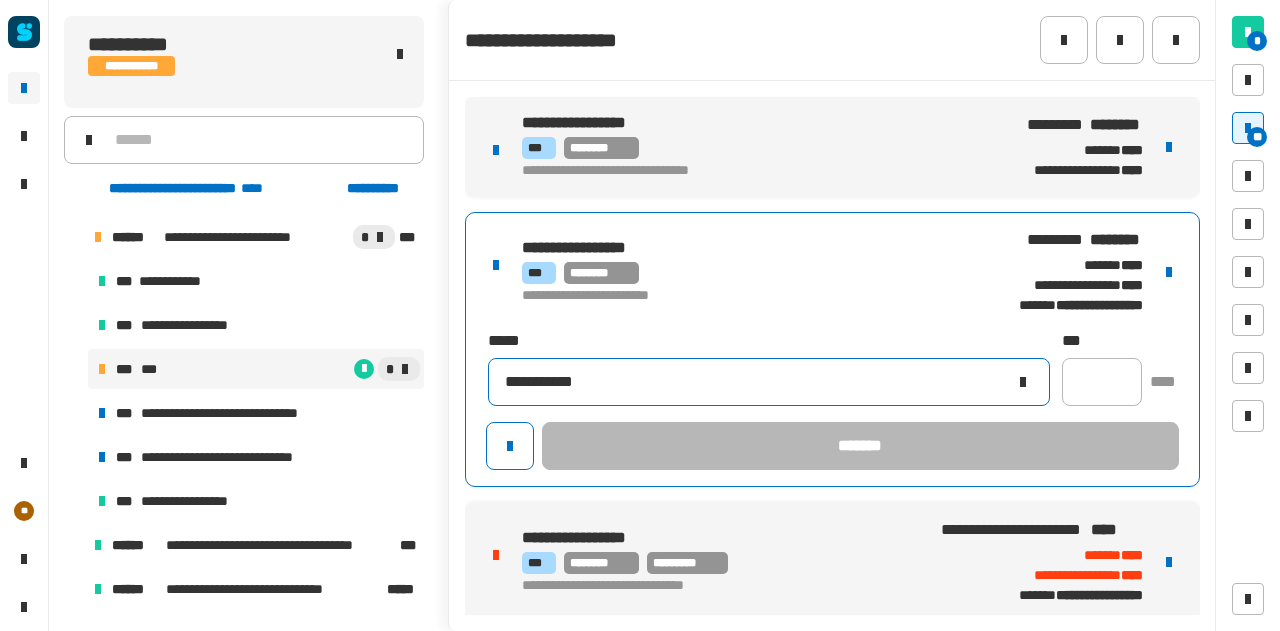 type on "**********" 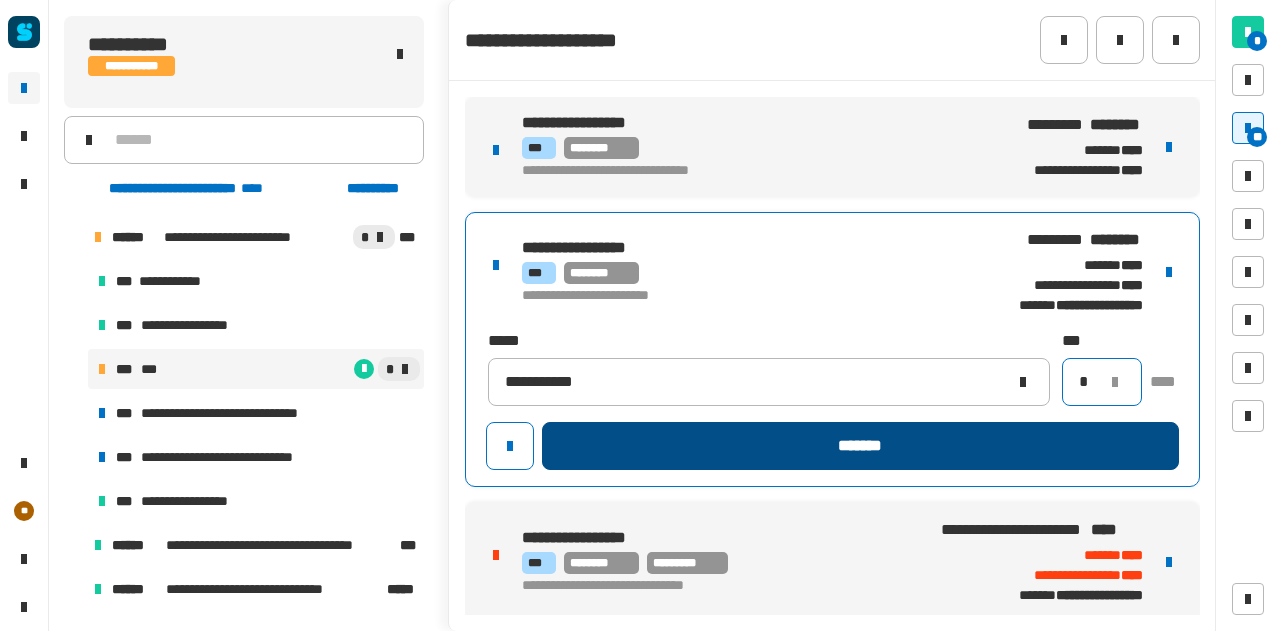 type on "*" 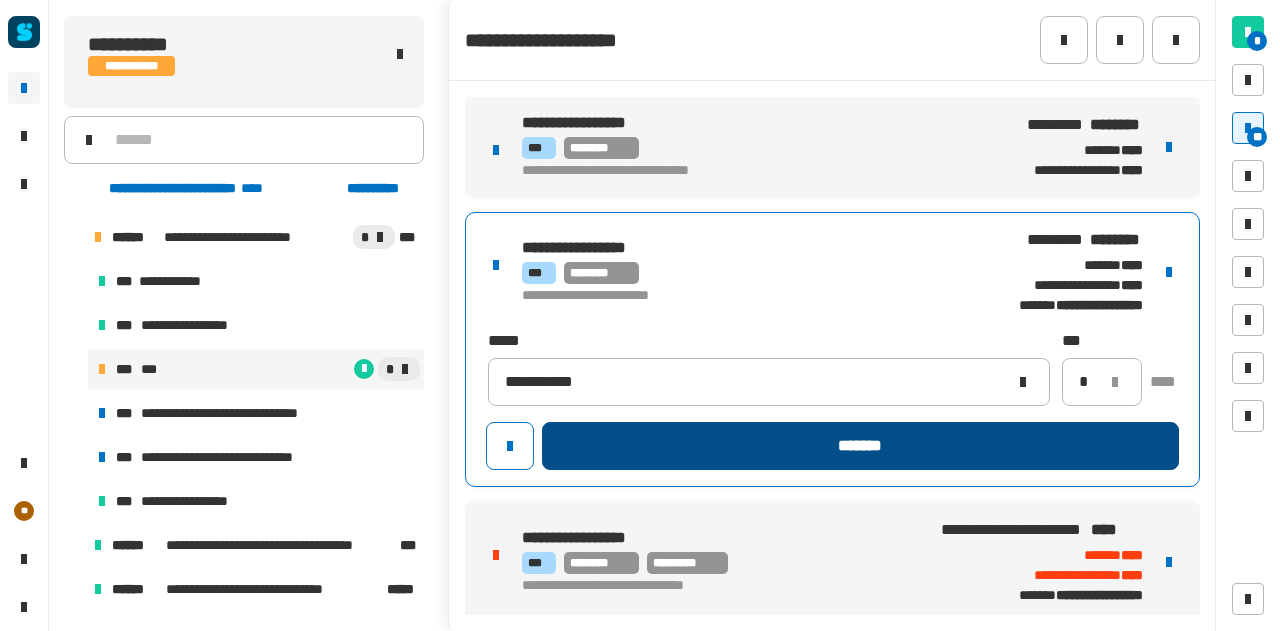 click on "*******" 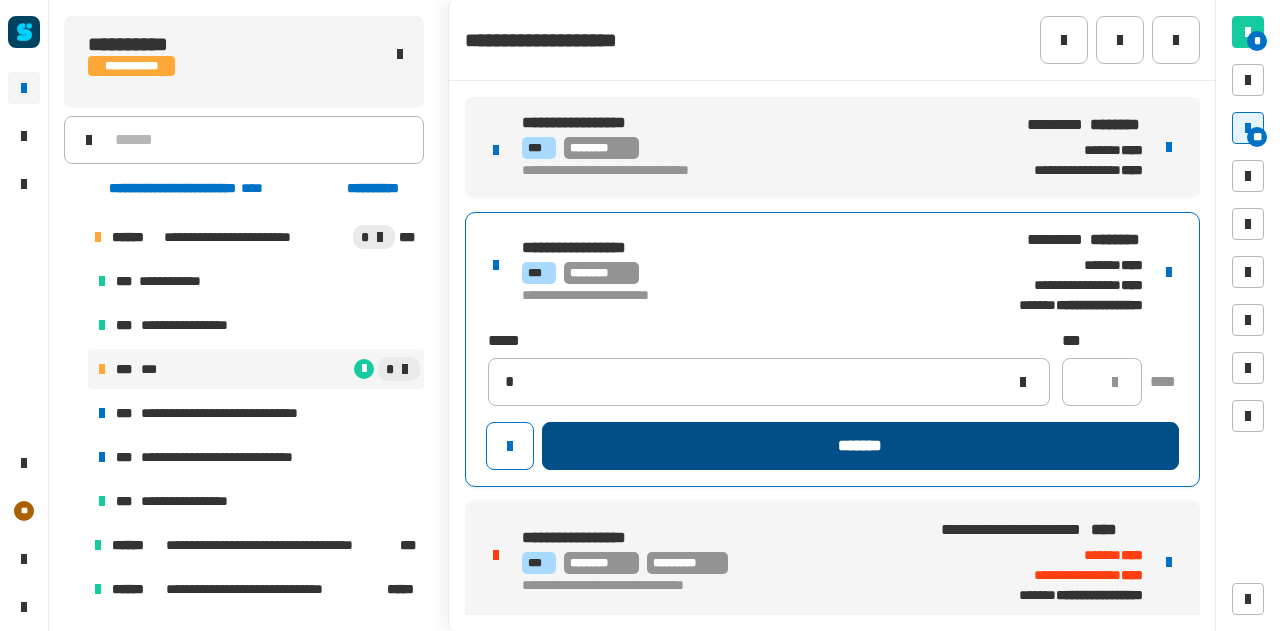 type 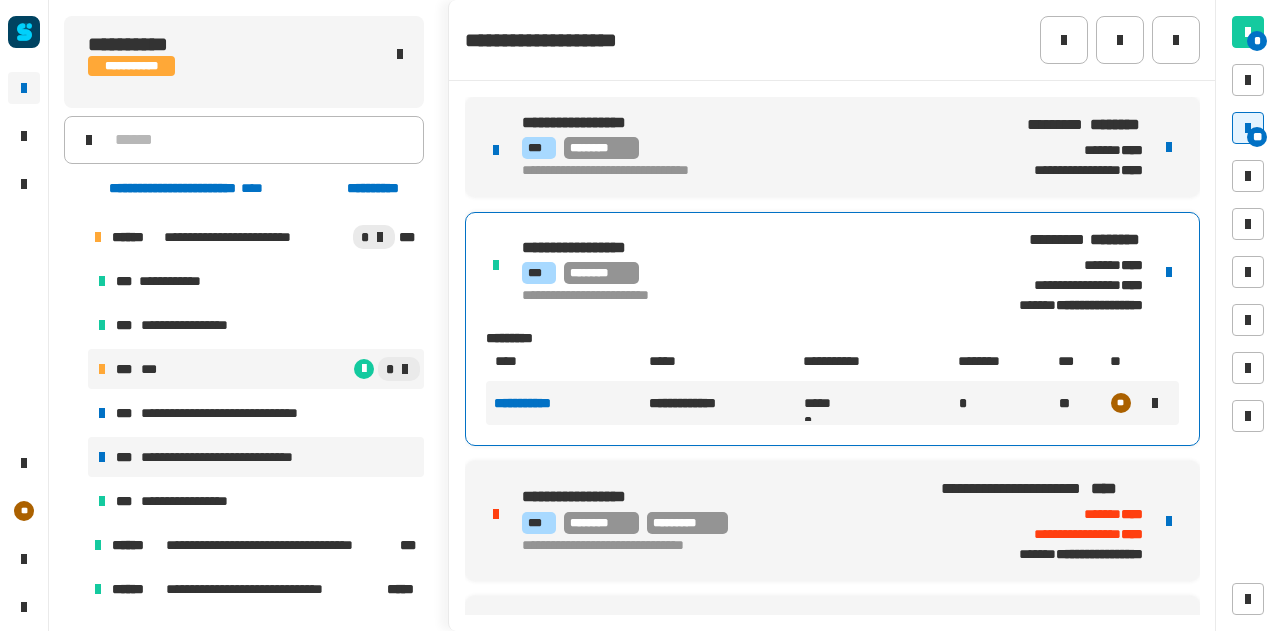 click on "**********" at bounding box center (240, 457) 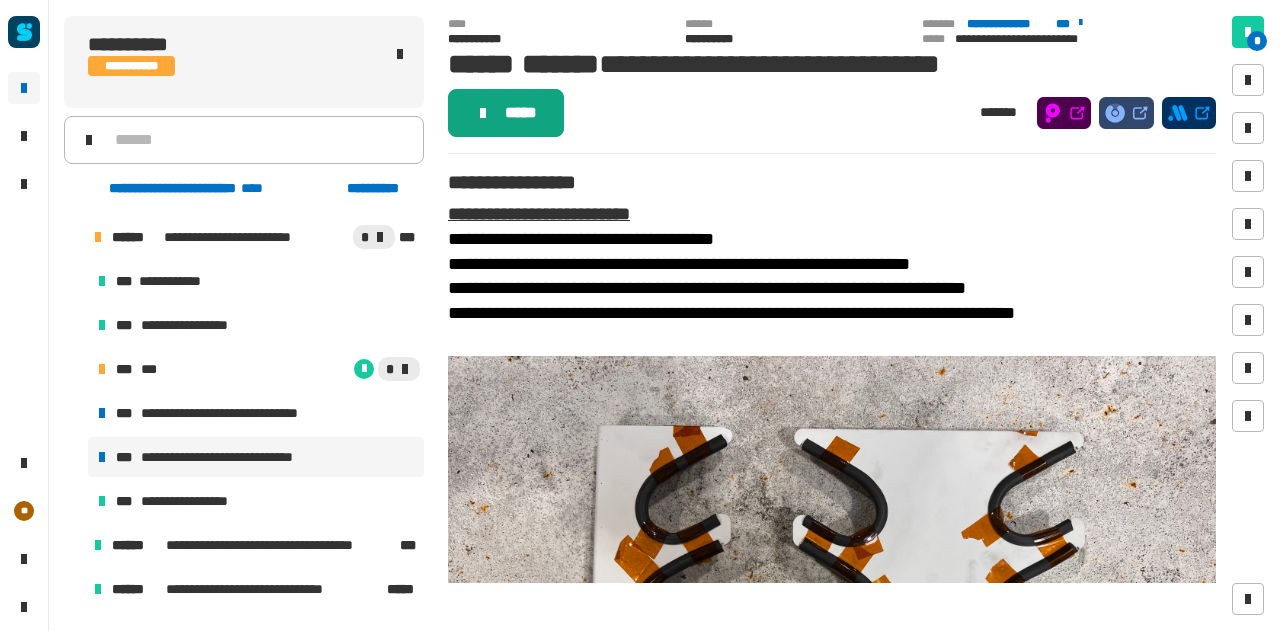 click on "*****" 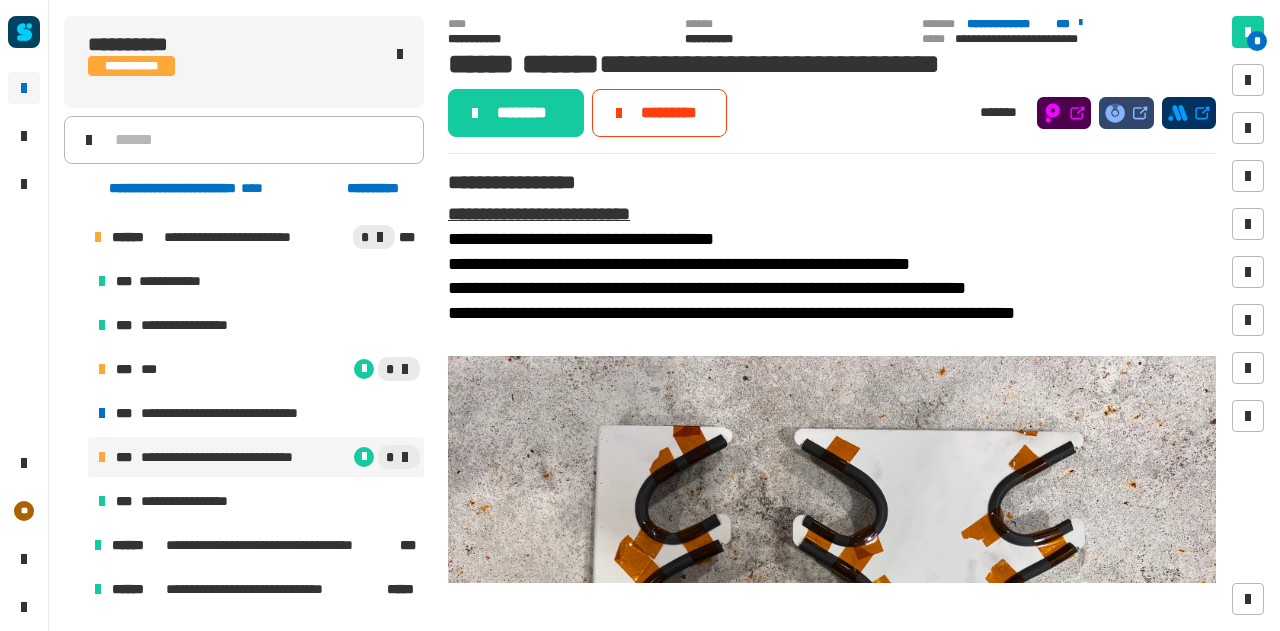 click on "********" 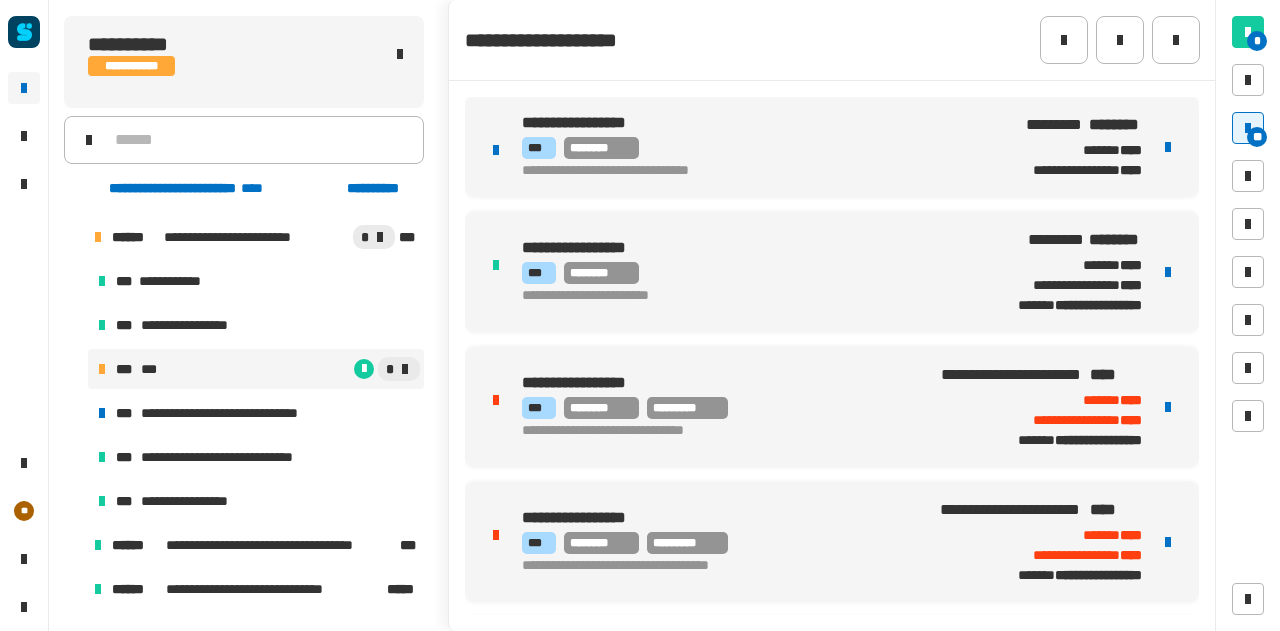 click on "*" at bounding box center (290, 369) 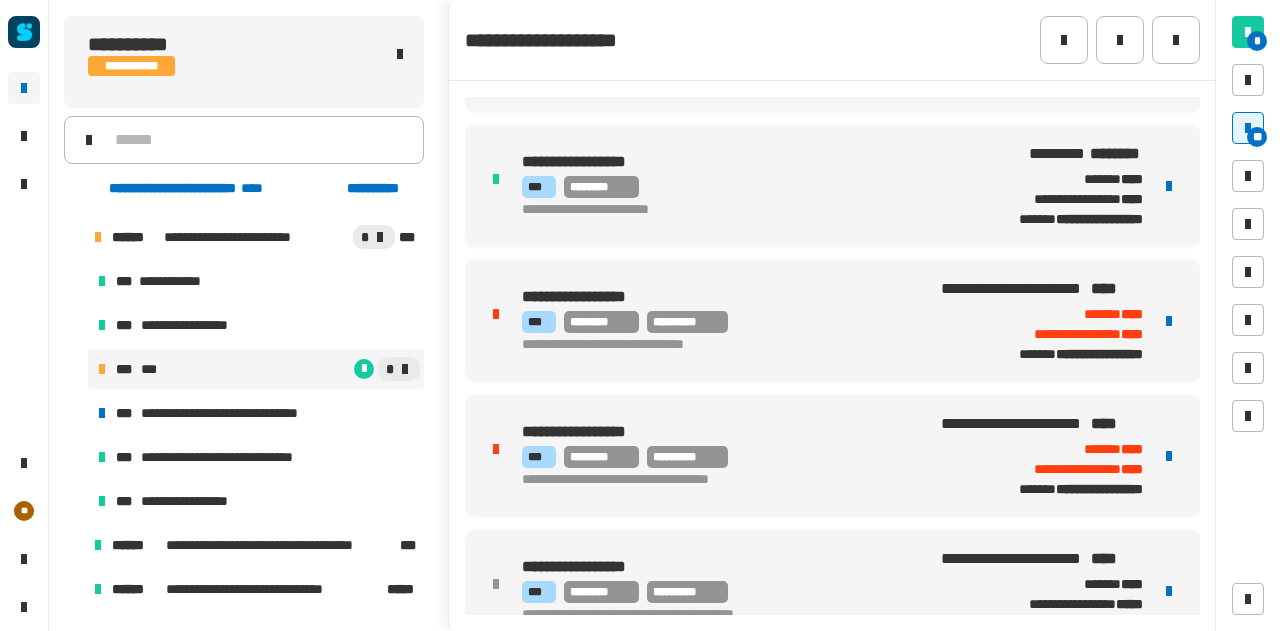 scroll, scrollTop: 92, scrollLeft: 0, axis: vertical 